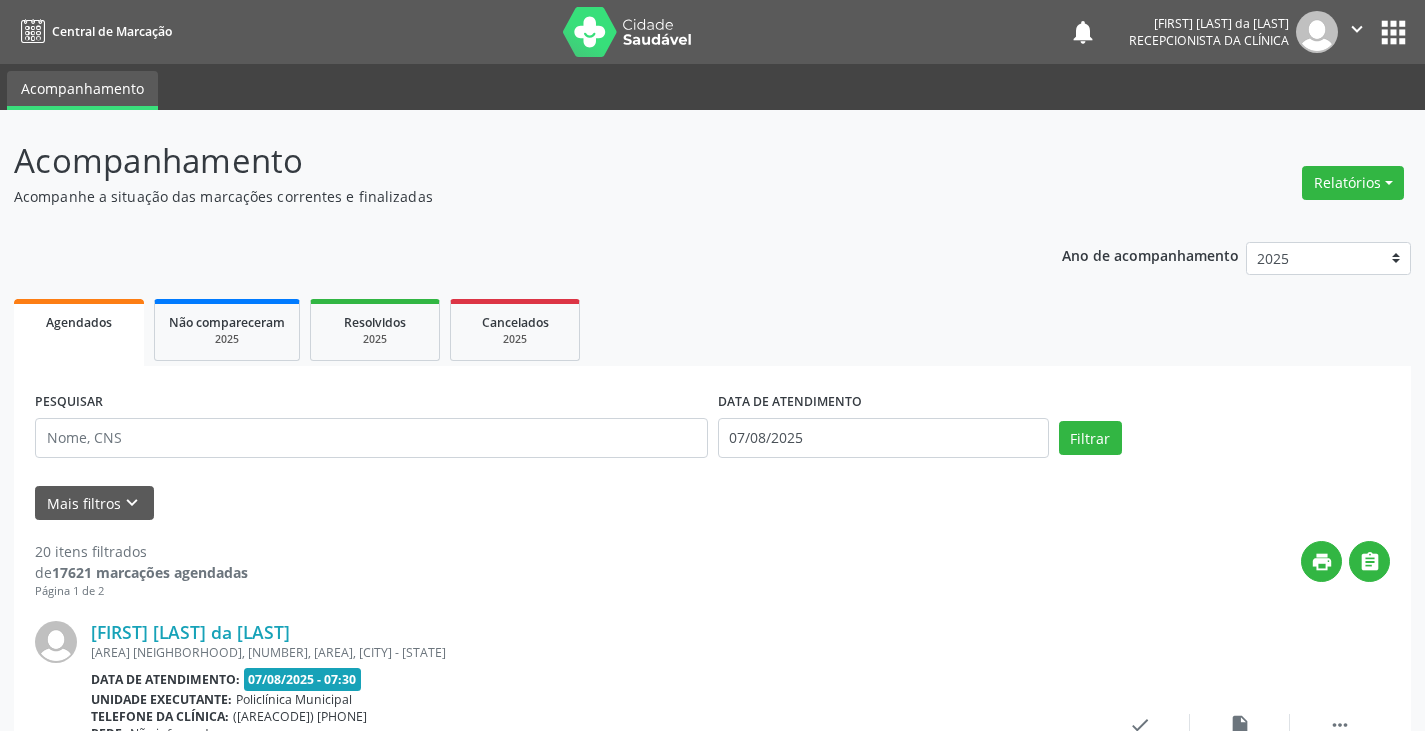 scroll, scrollTop: 0, scrollLeft: 0, axis: both 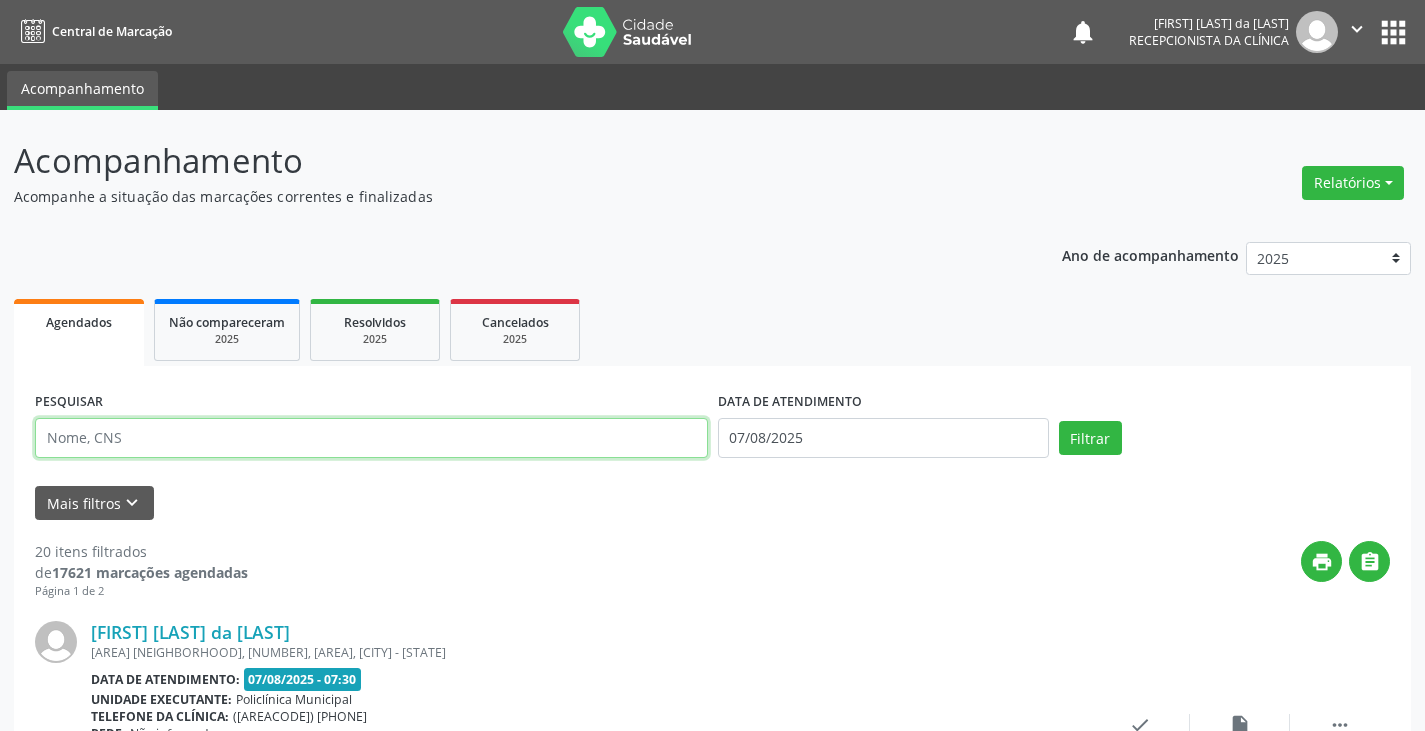 click at bounding box center [371, 438] 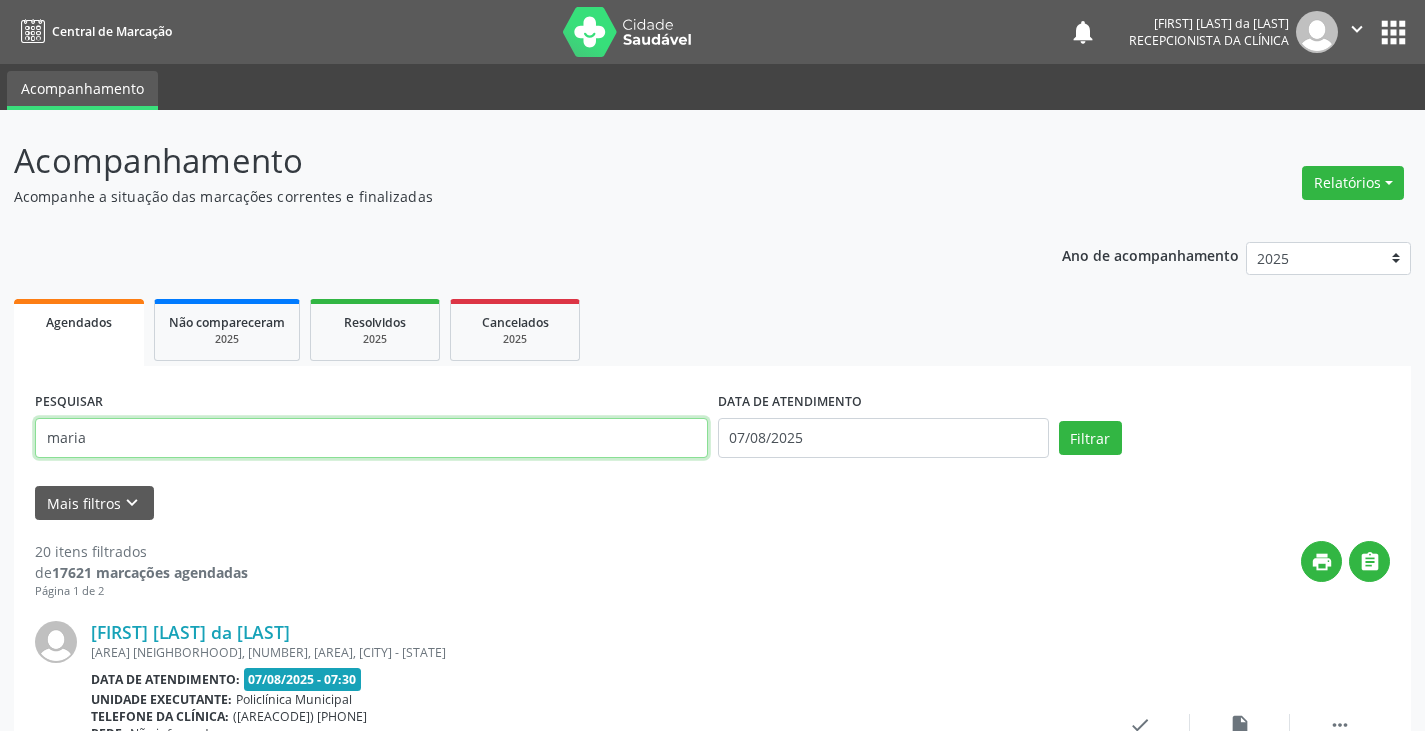 click on "maria" at bounding box center (371, 438) 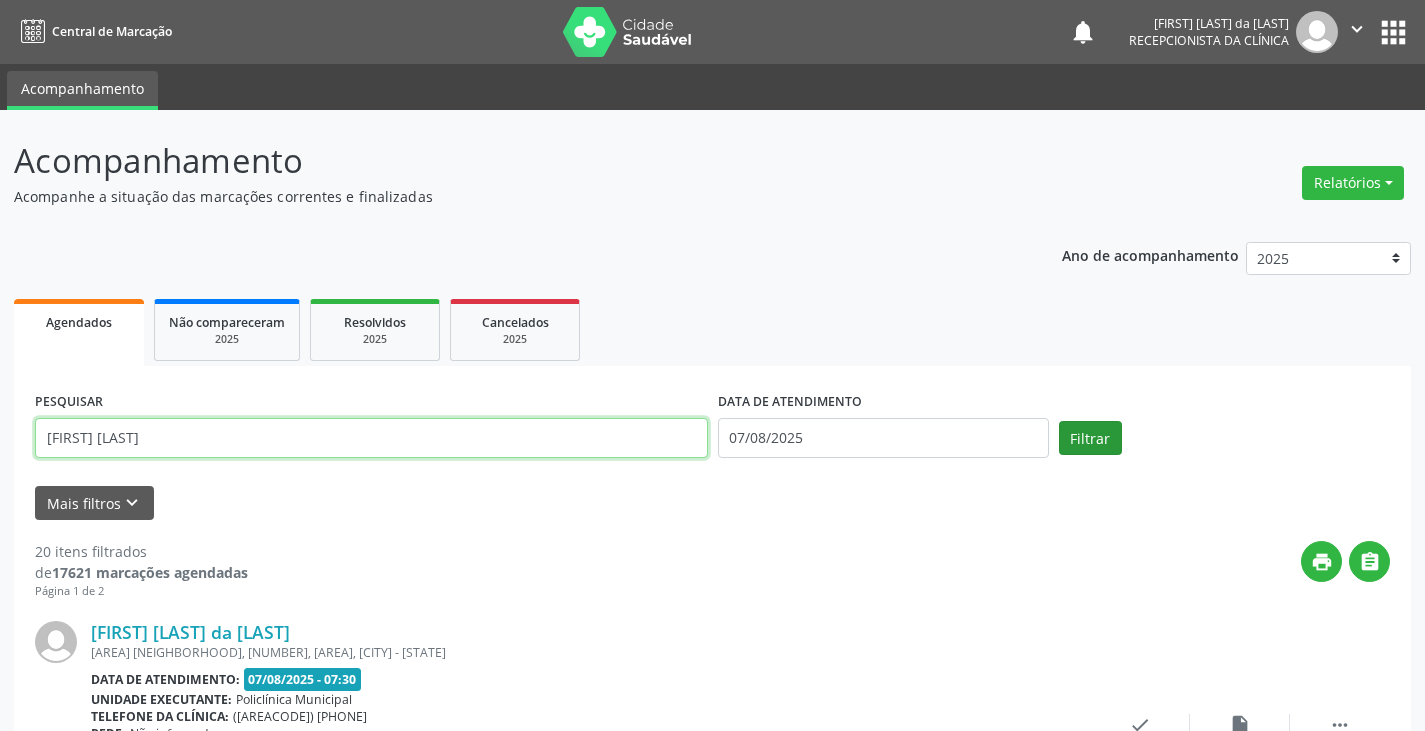 type on "[FIRST] [LAST]" 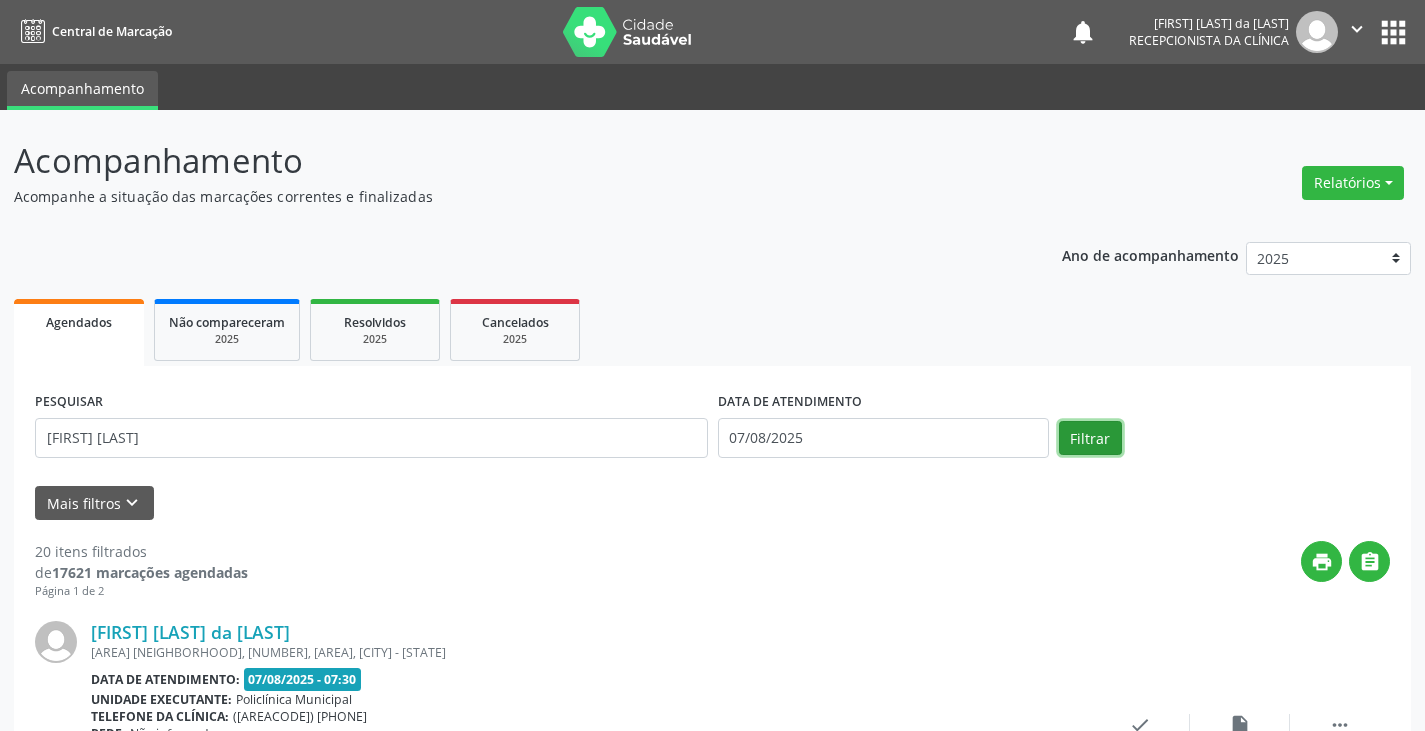 click on "Filtrar" at bounding box center [1090, 438] 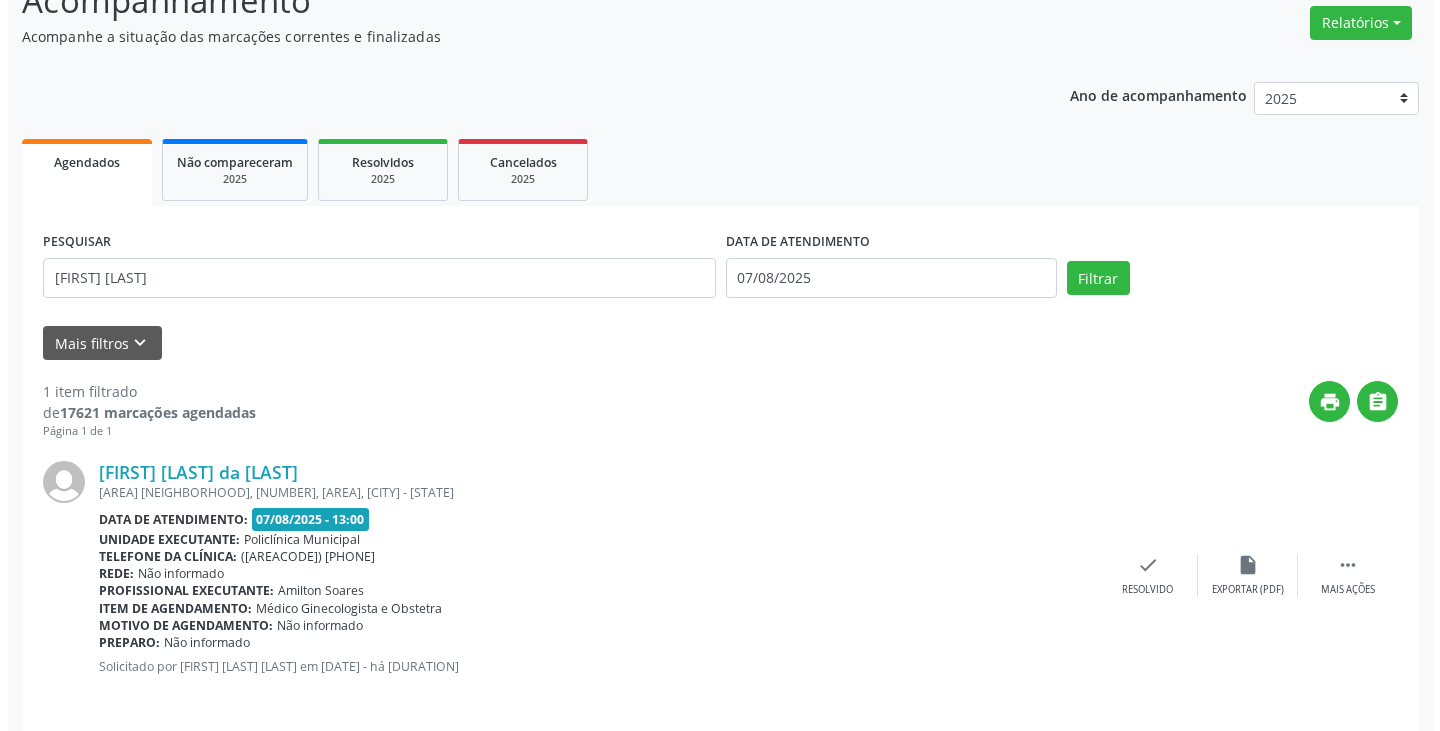 scroll, scrollTop: 174, scrollLeft: 0, axis: vertical 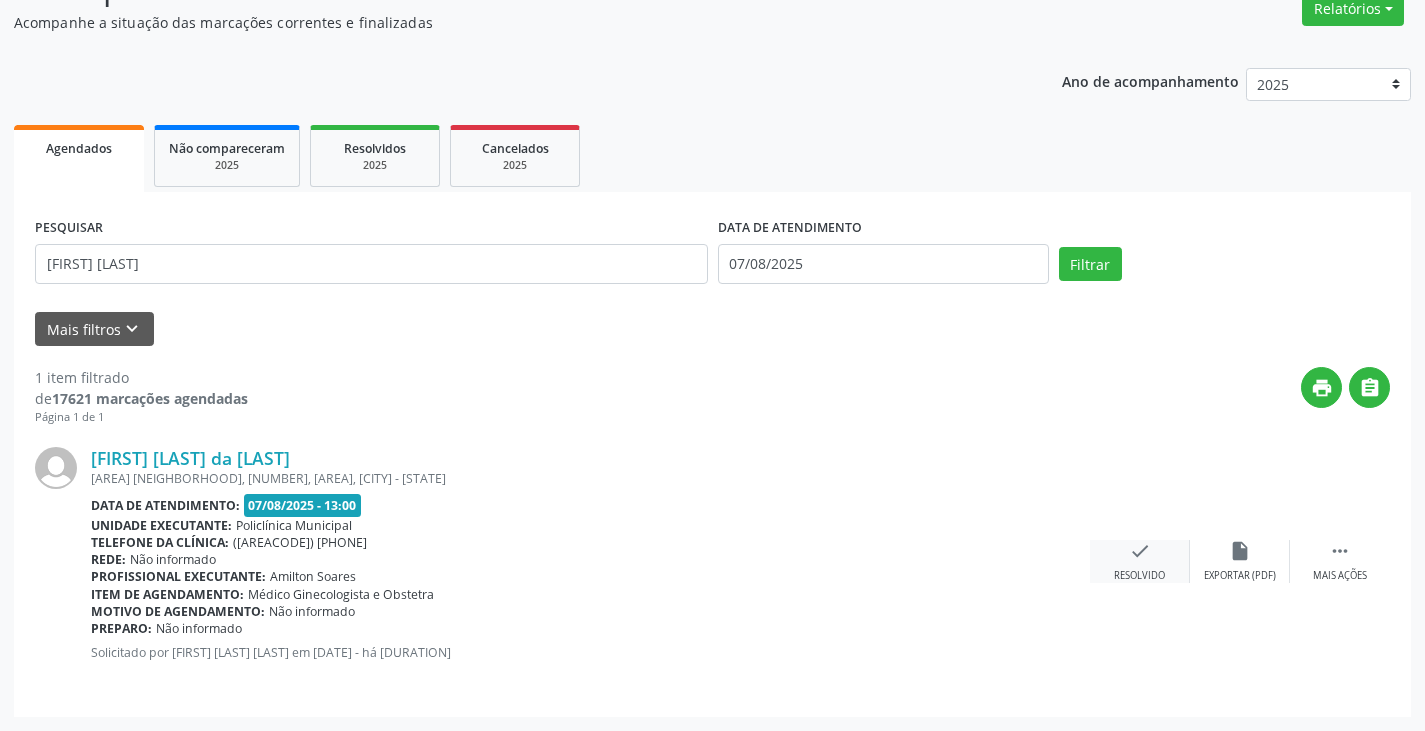 click on "check" at bounding box center [1140, 551] 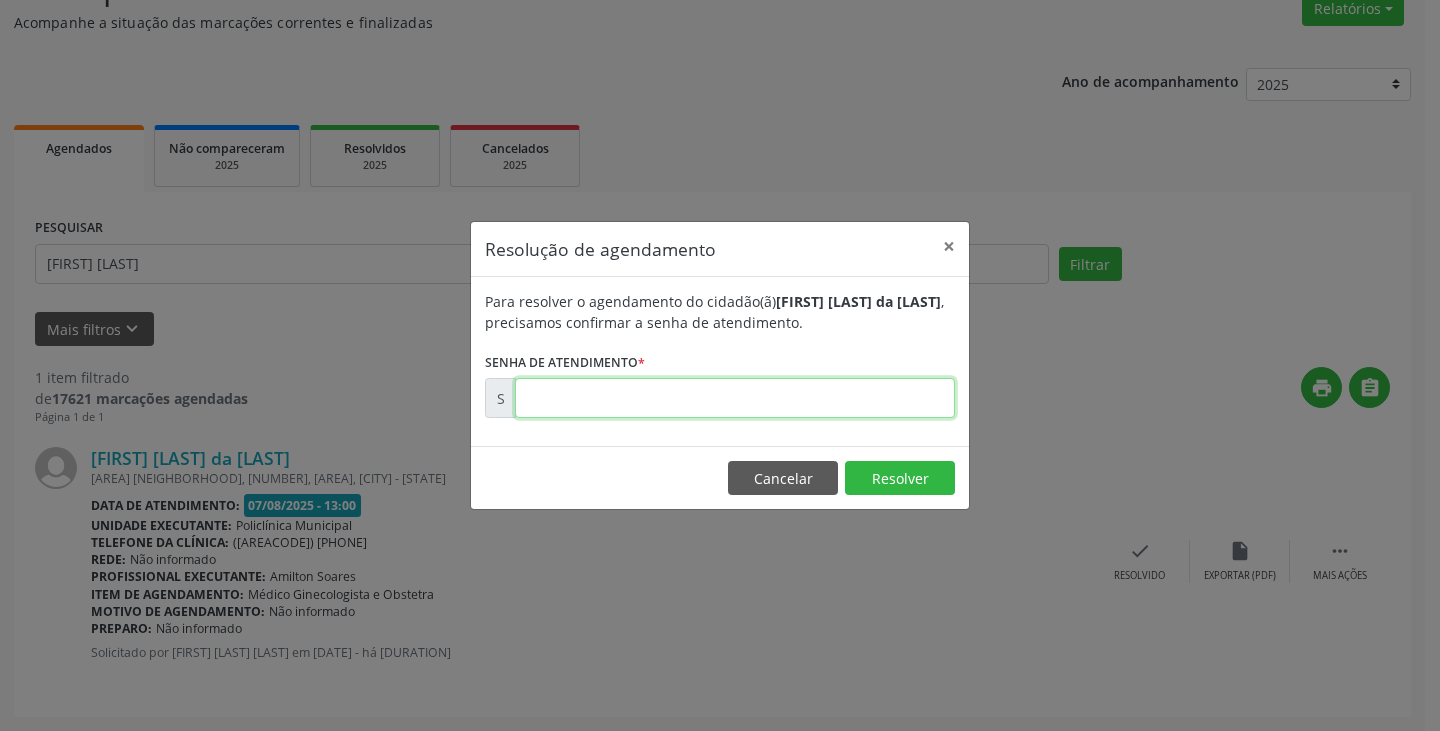 click at bounding box center (735, 398) 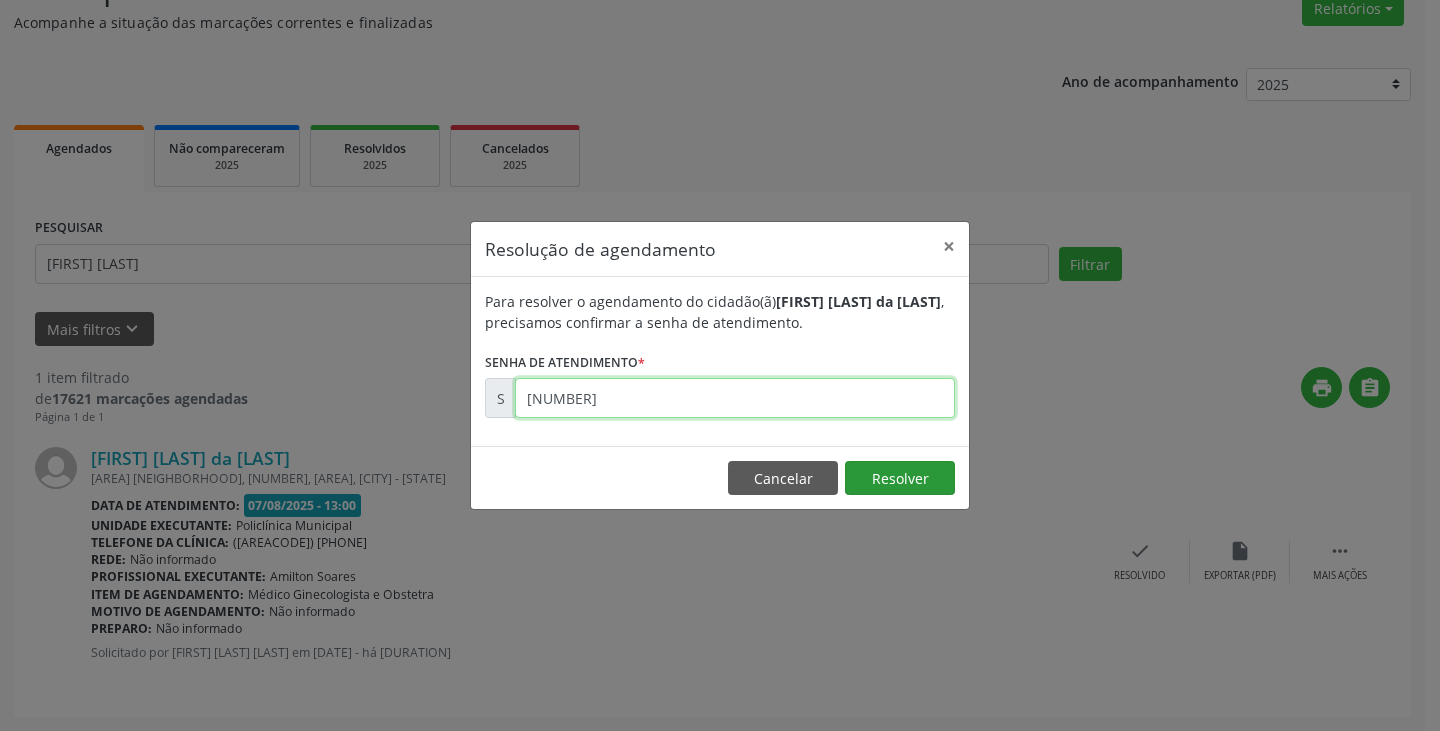 type on "[NUMBER]" 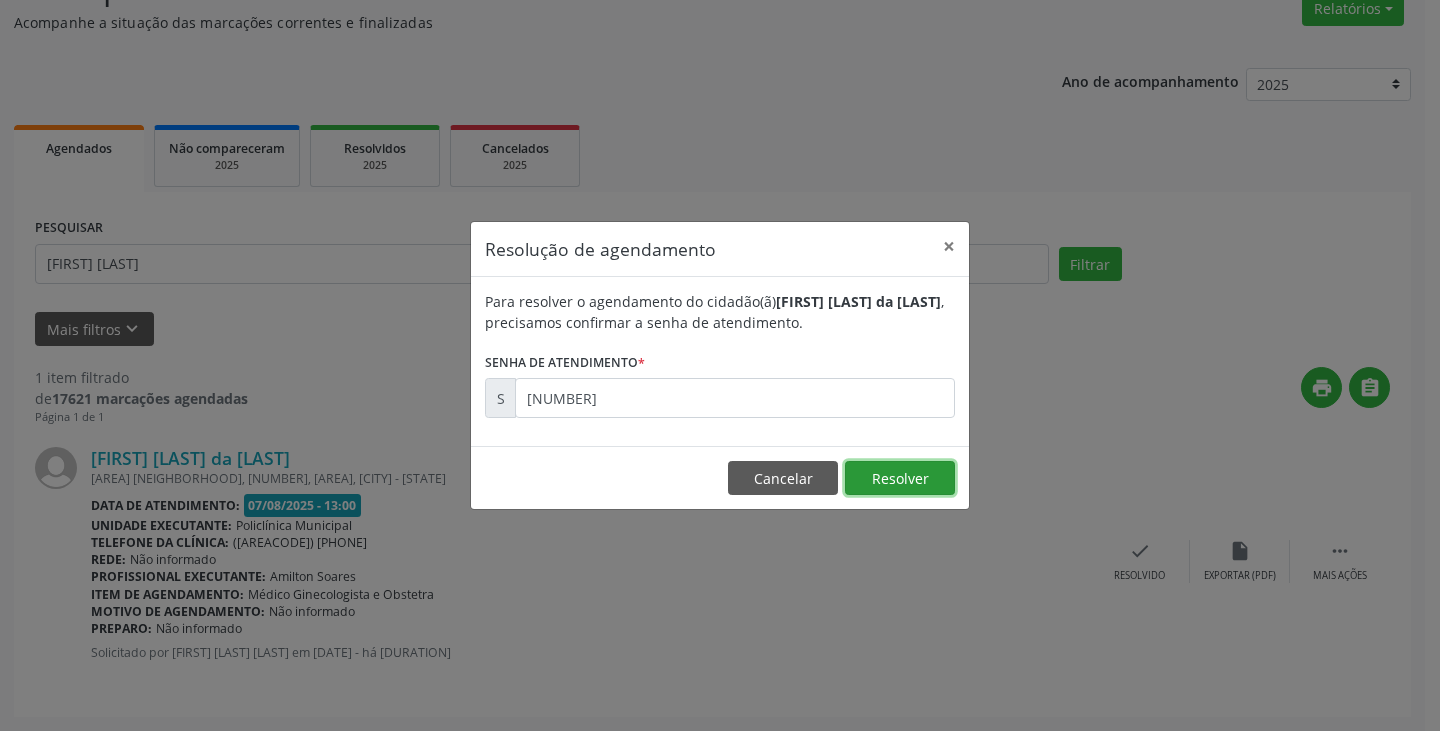 click on "Resolver" at bounding box center (900, 478) 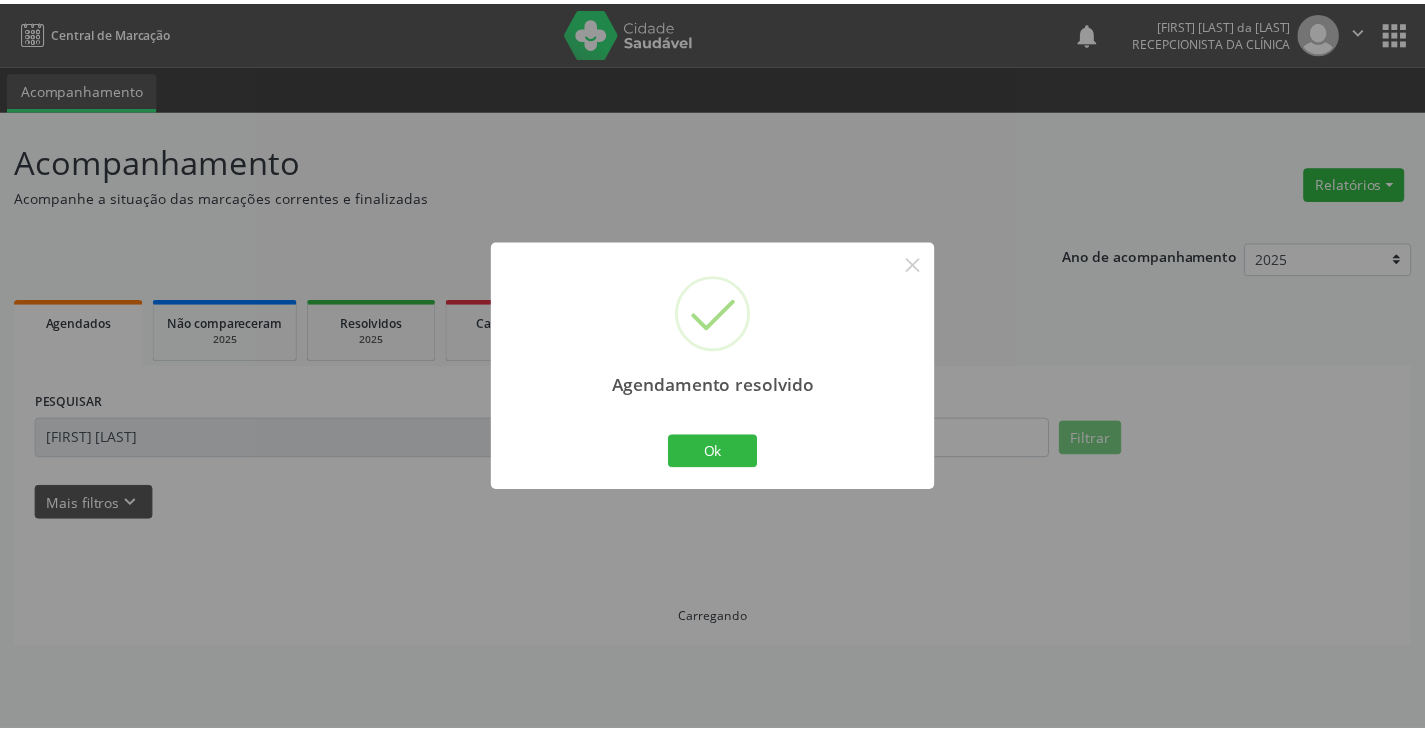 scroll, scrollTop: 0, scrollLeft: 0, axis: both 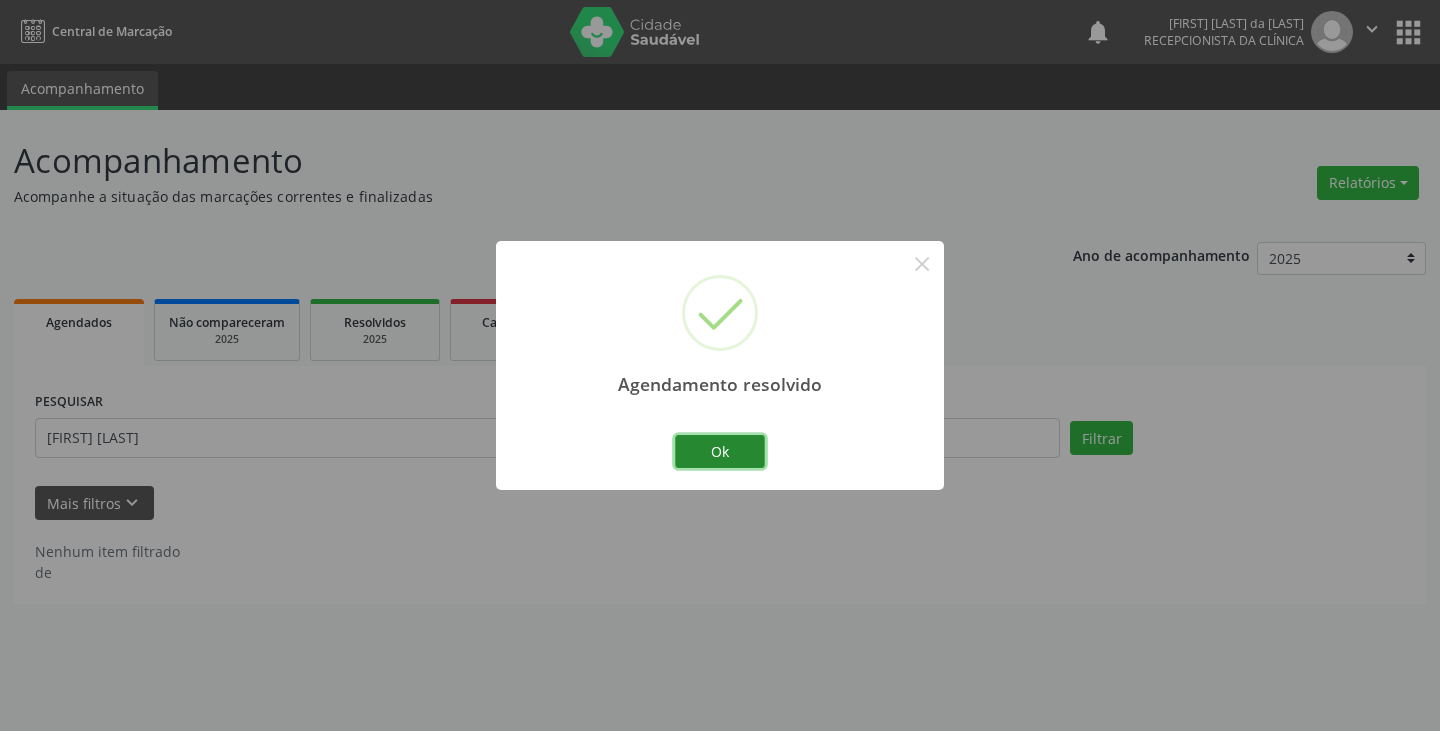 click on "Ok" at bounding box center [720, 452] 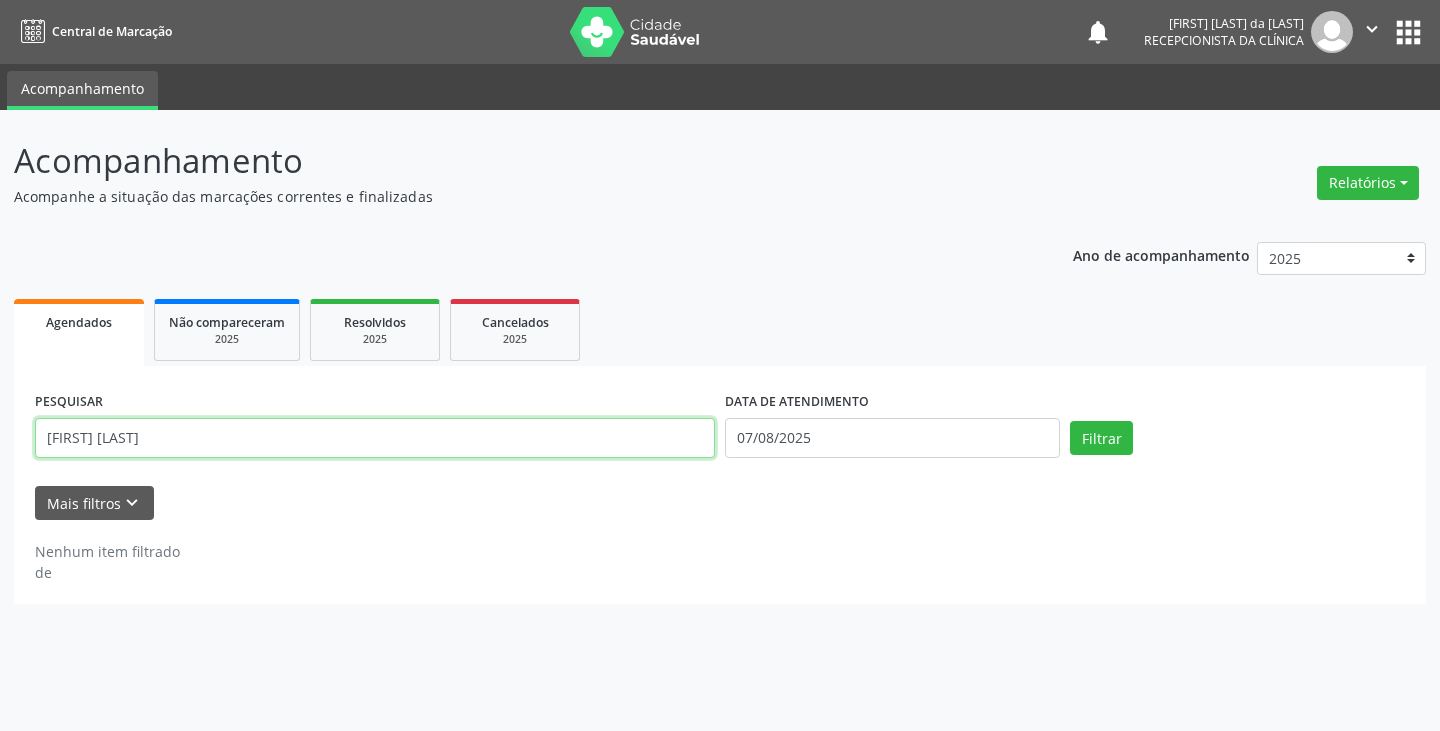 click on "[FIRST] [LAST]" at bounding box center [375, 438] 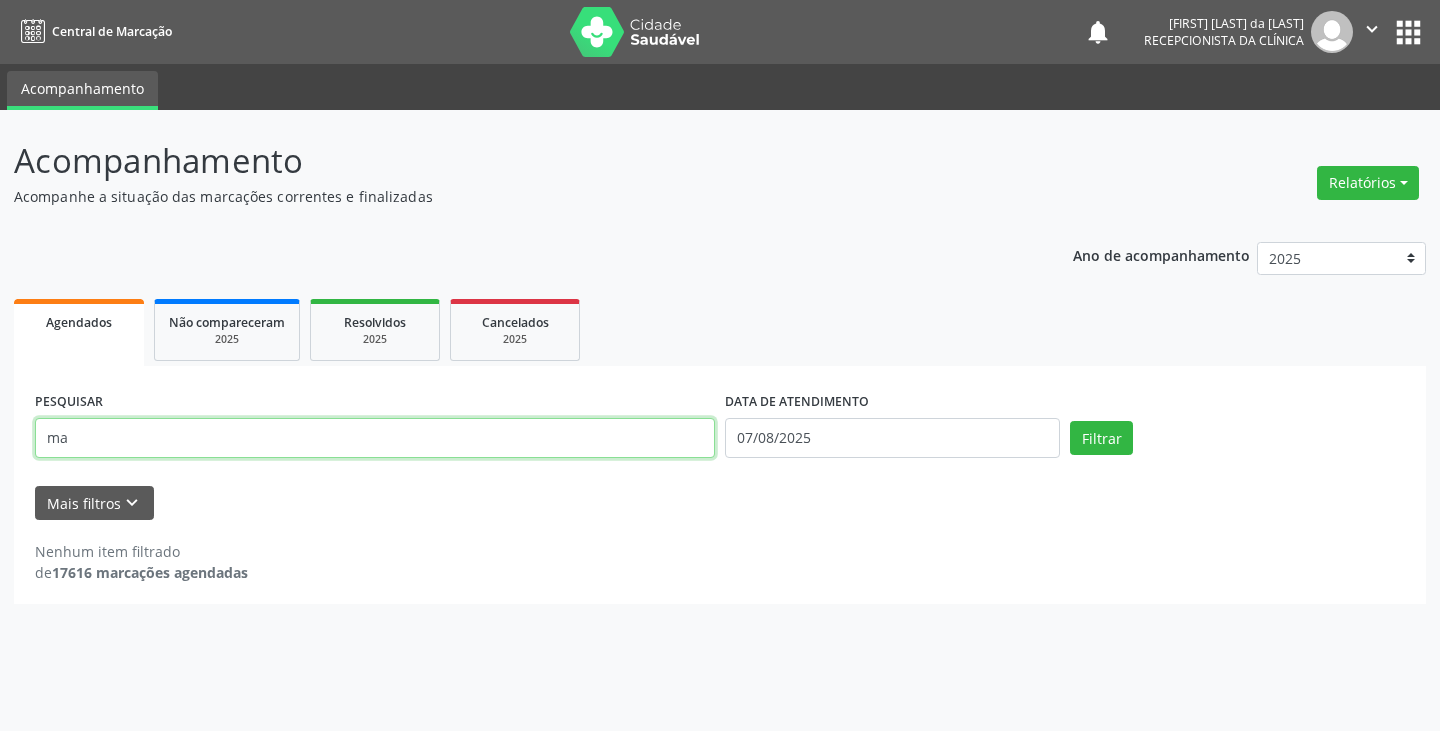 type on "m" 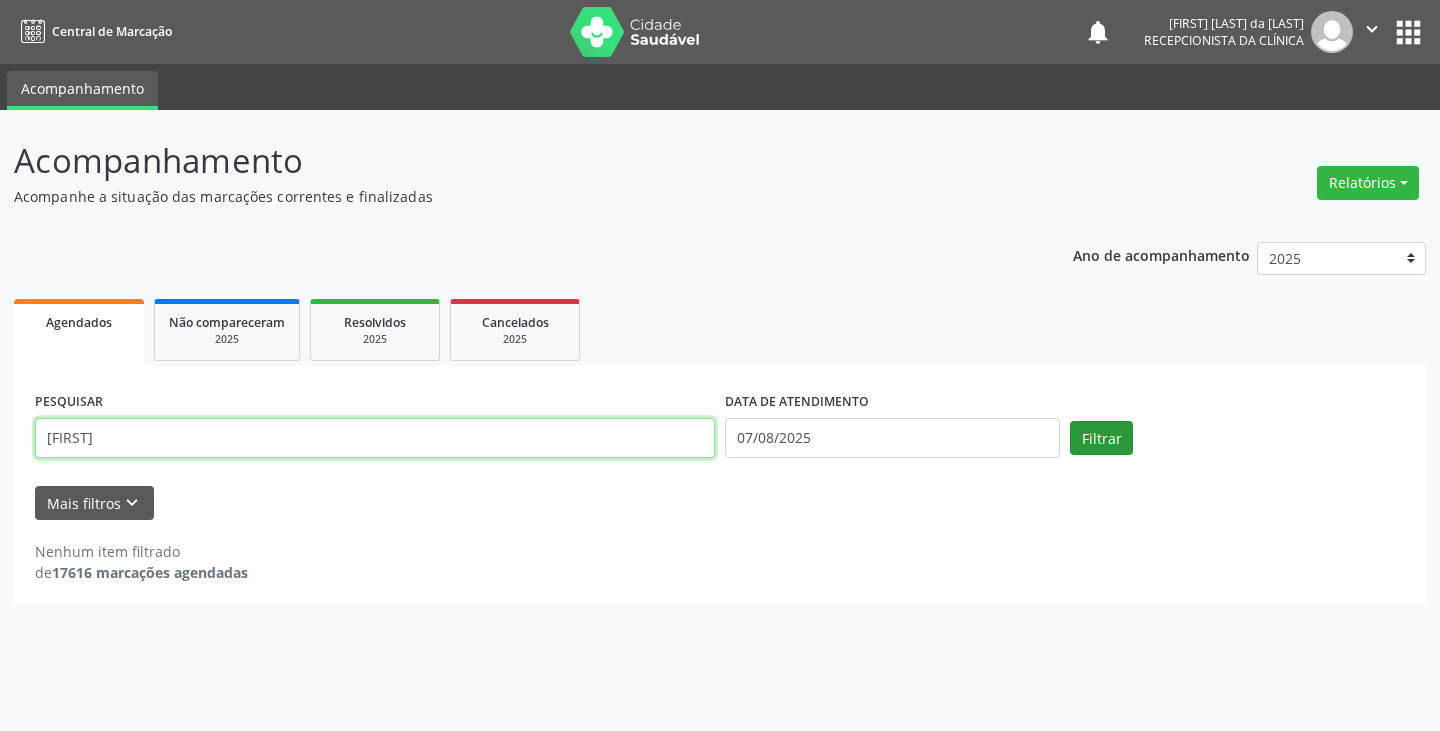 type on "[FIRST]" 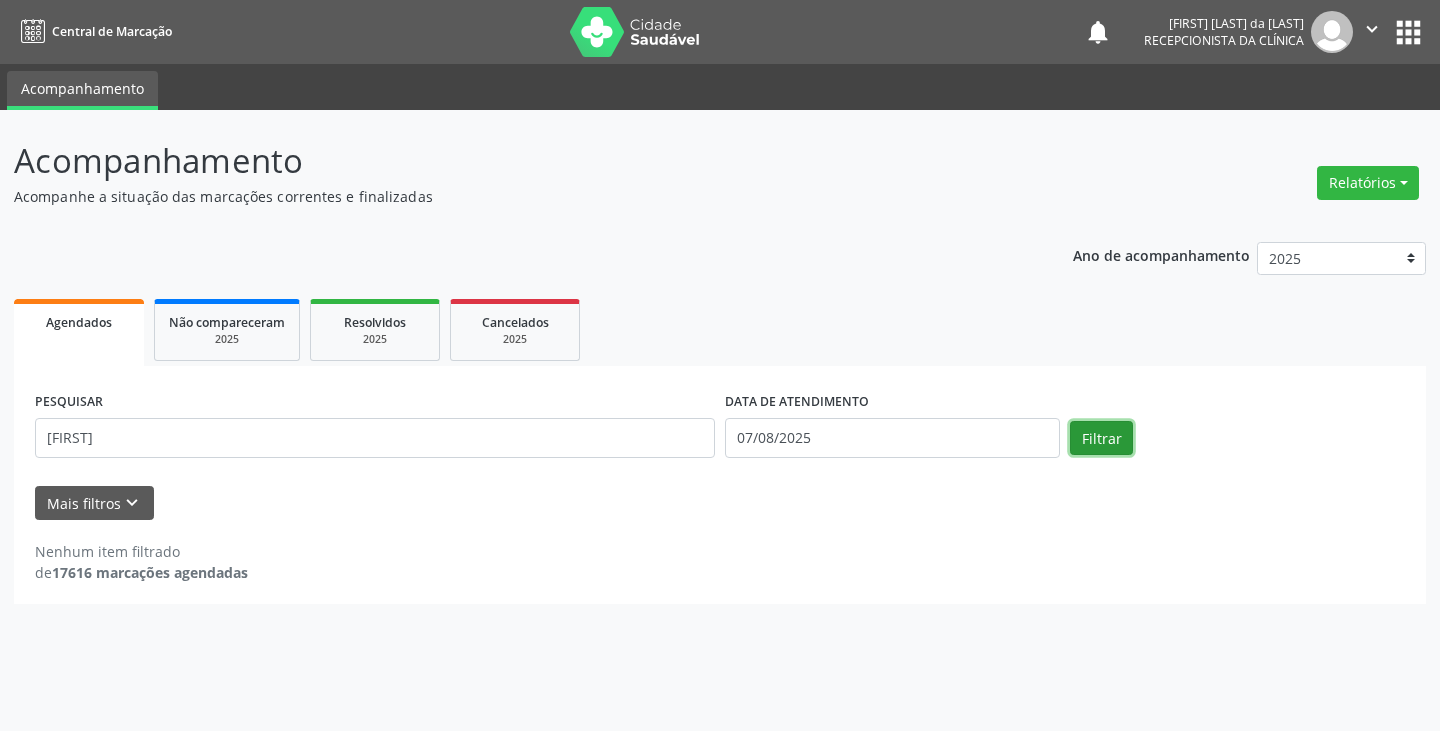 click on "Filtrar" at bounding box center (1101, 438) 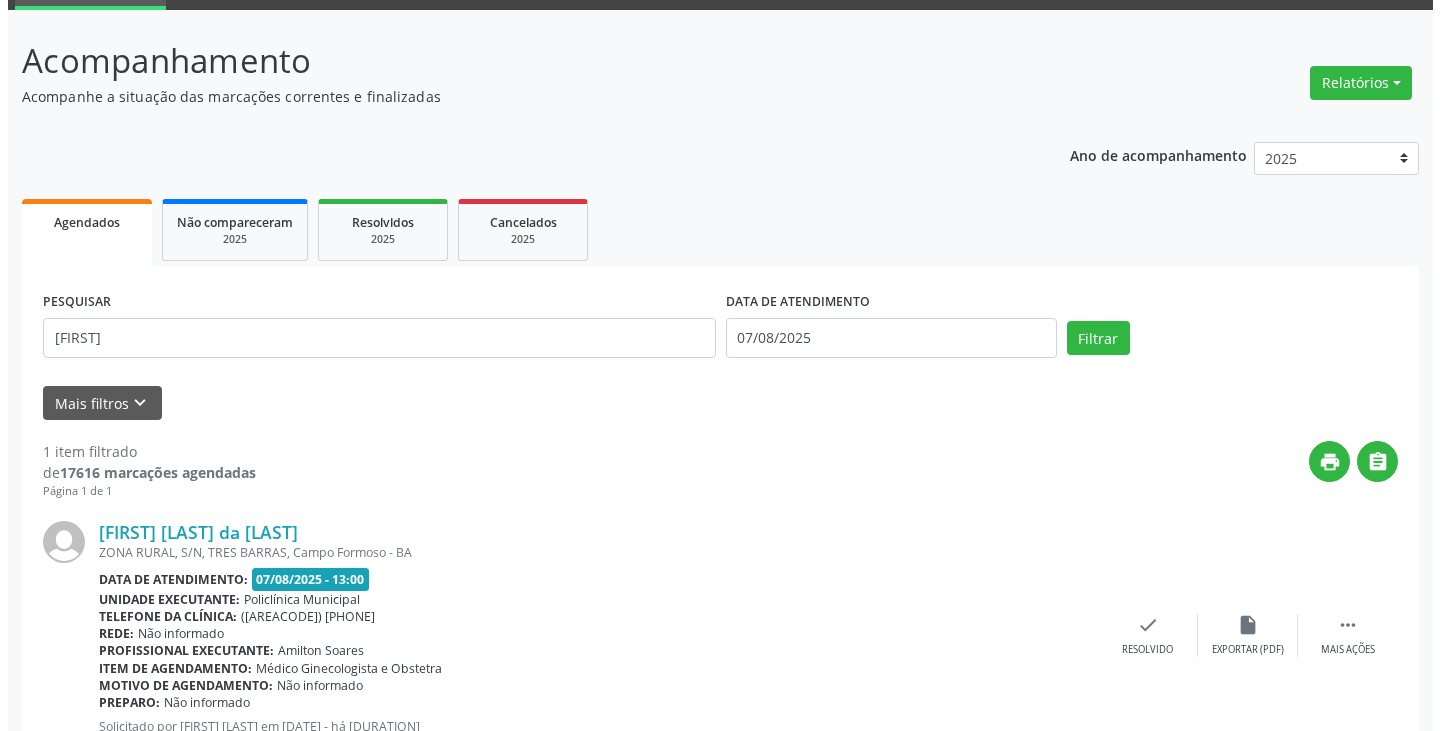 scroll, scrollTop: 174, scrollLeft: 0, axis: vertical 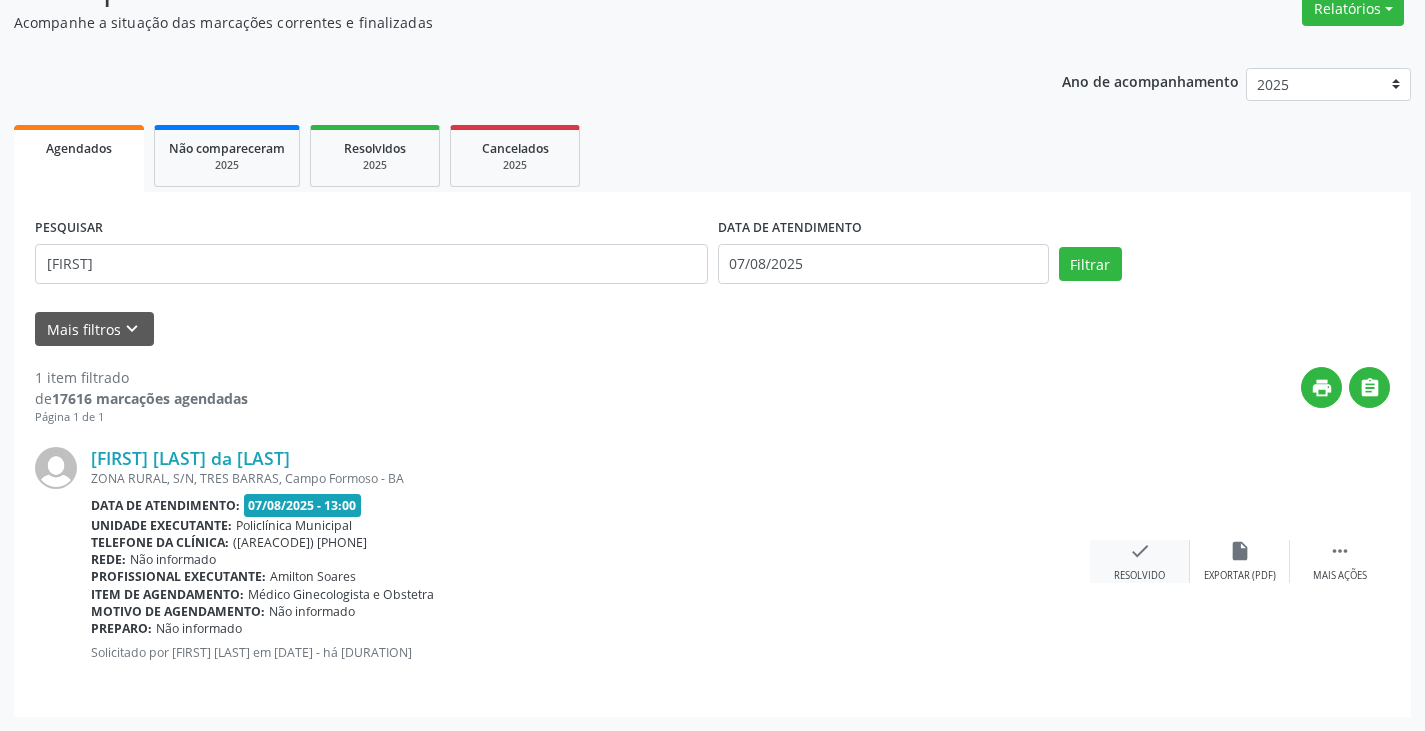 click on "check
Resolvido" at bounding box center (1140, 561) 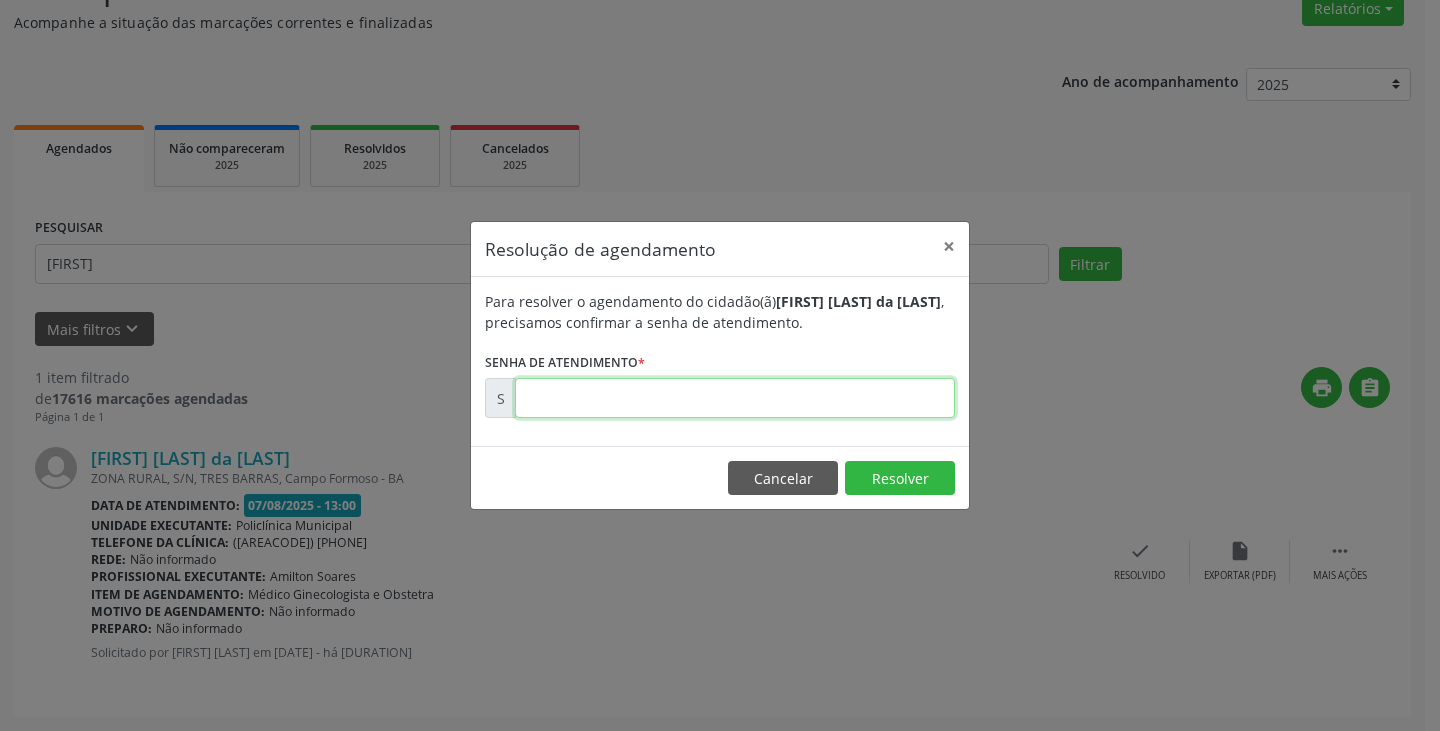 click at bounding box center (735, 398) 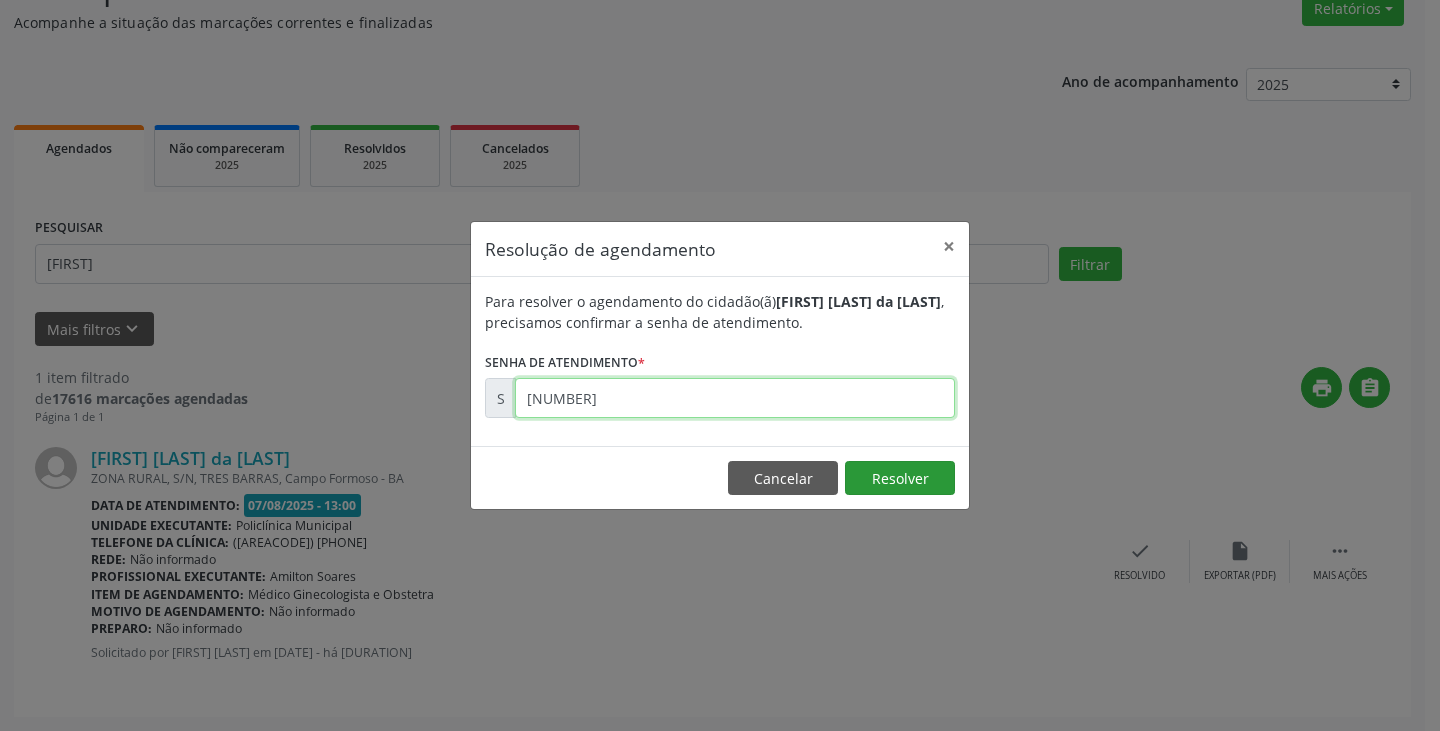 type on "[NUMBER]" 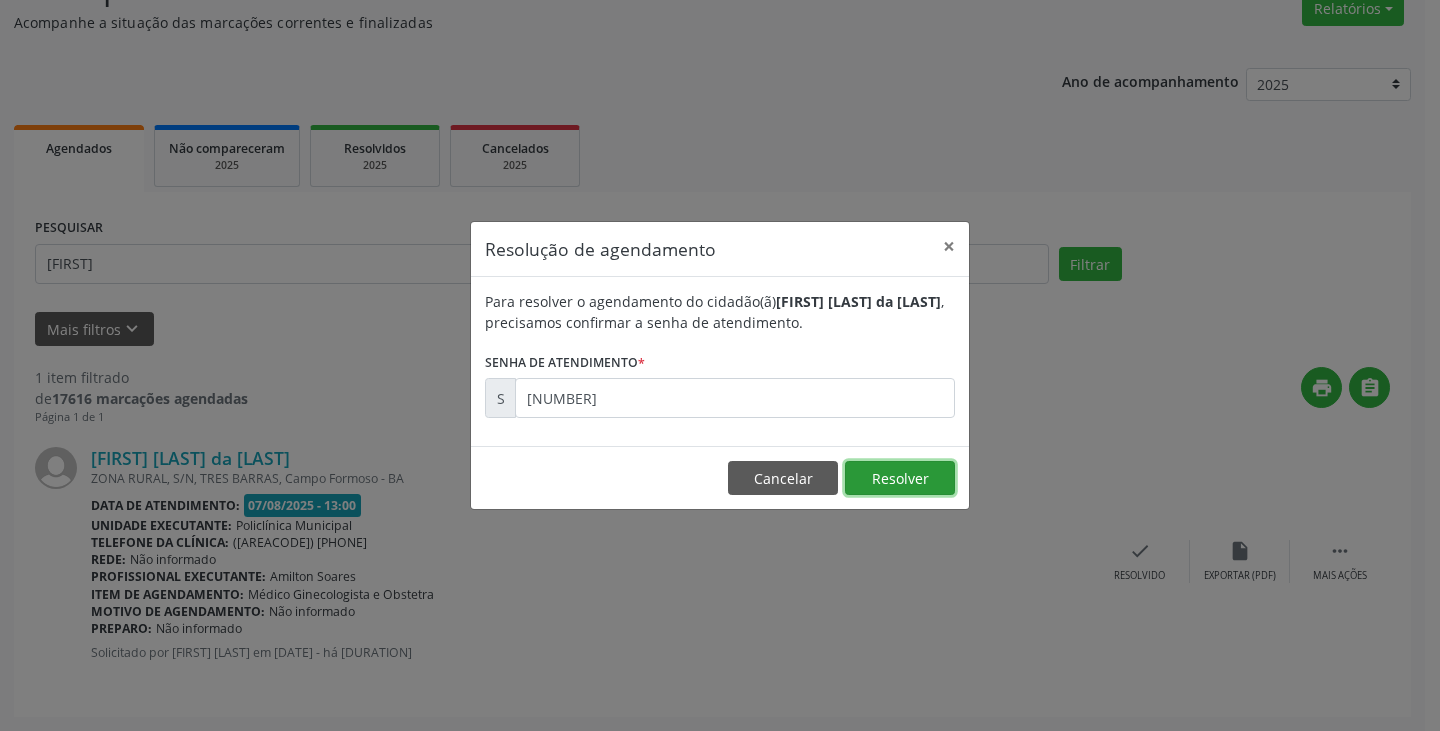 click on "Resolver" at bounding box center (900, 478) 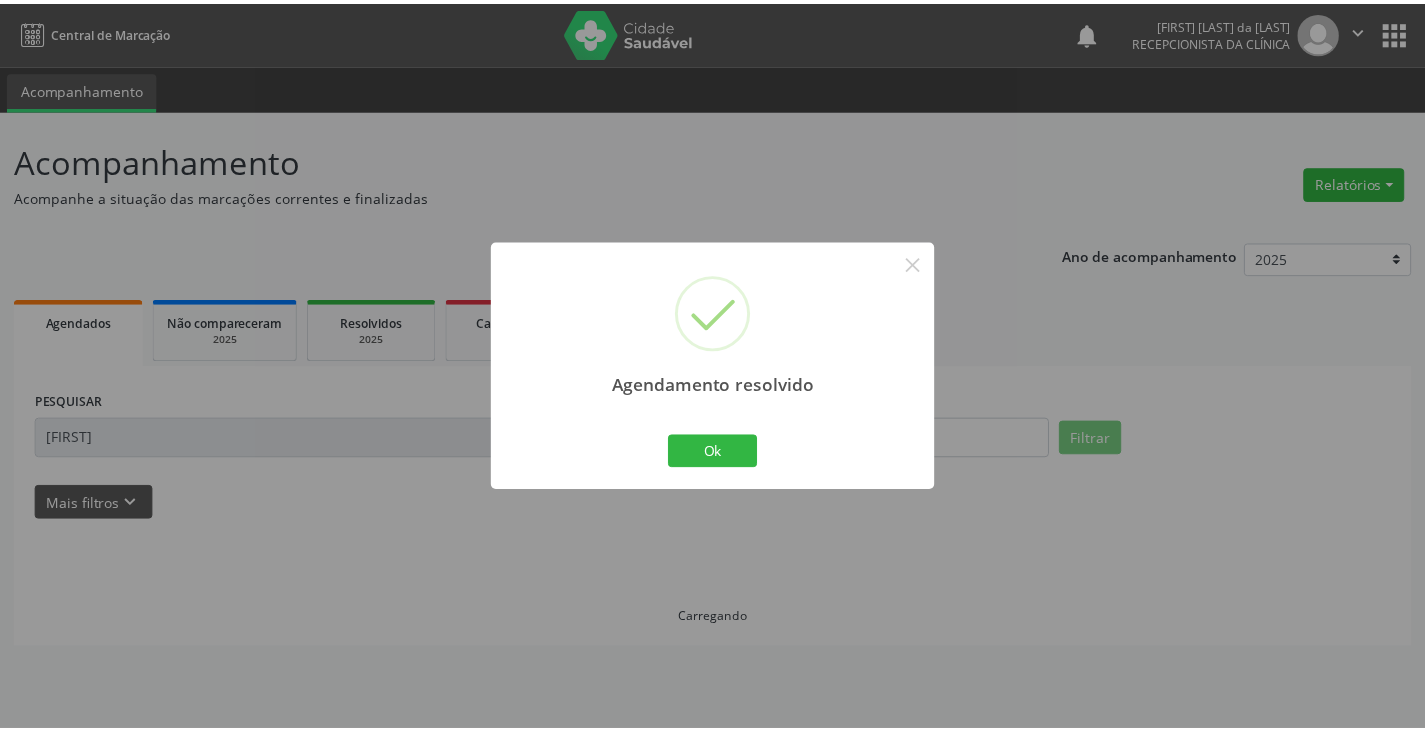 scroll, scrollTop: 0, scrollLeft: 0, axis: both 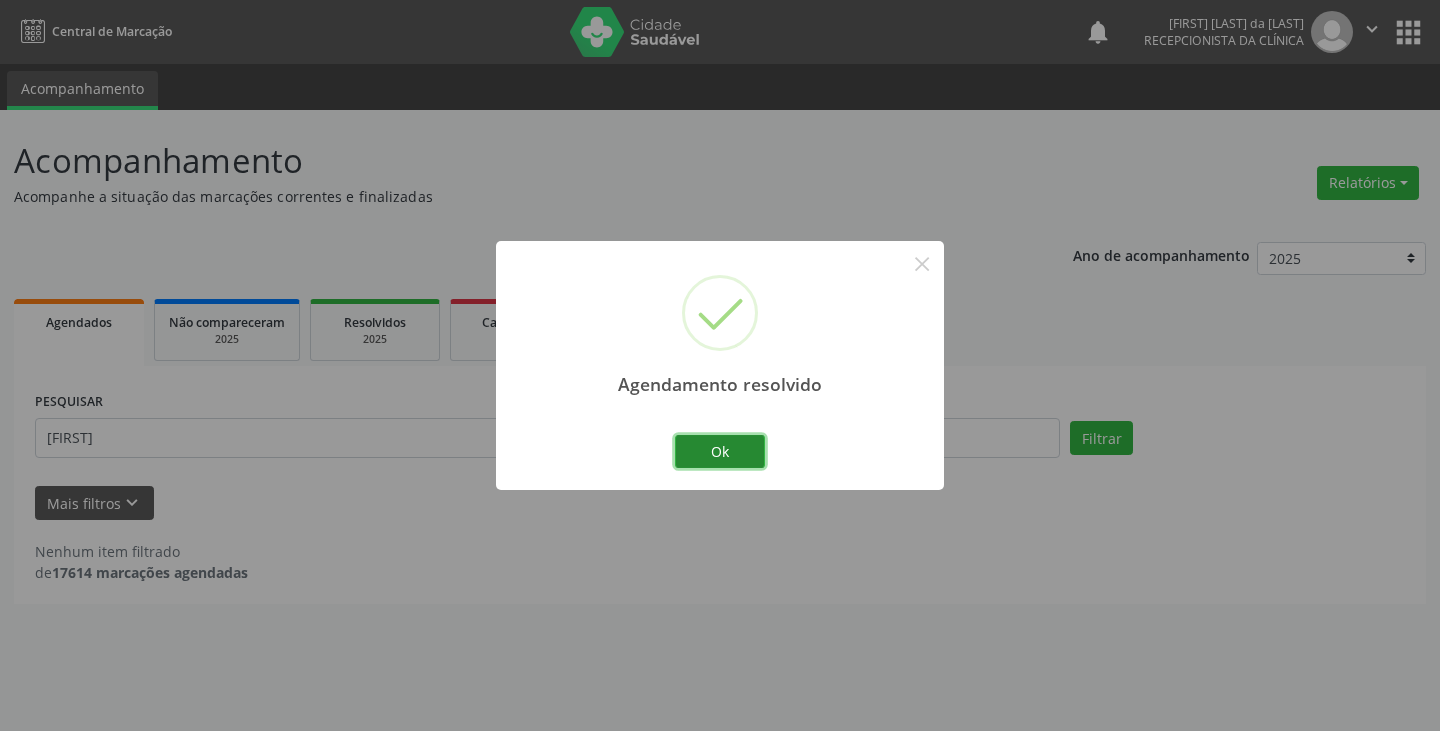 click on "Ok" at bounding box center (720, 452) 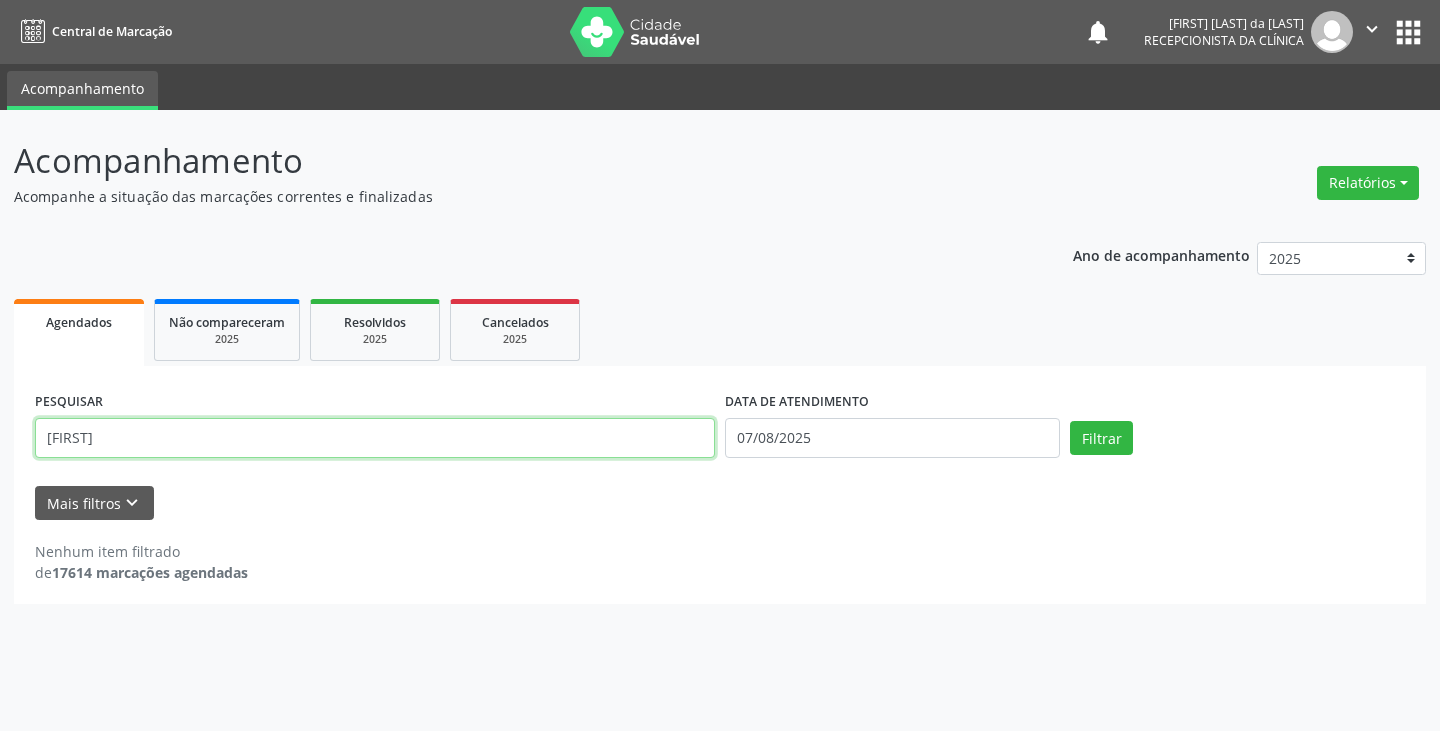 click on "[FIRST]" at bounding box center (375, 438) 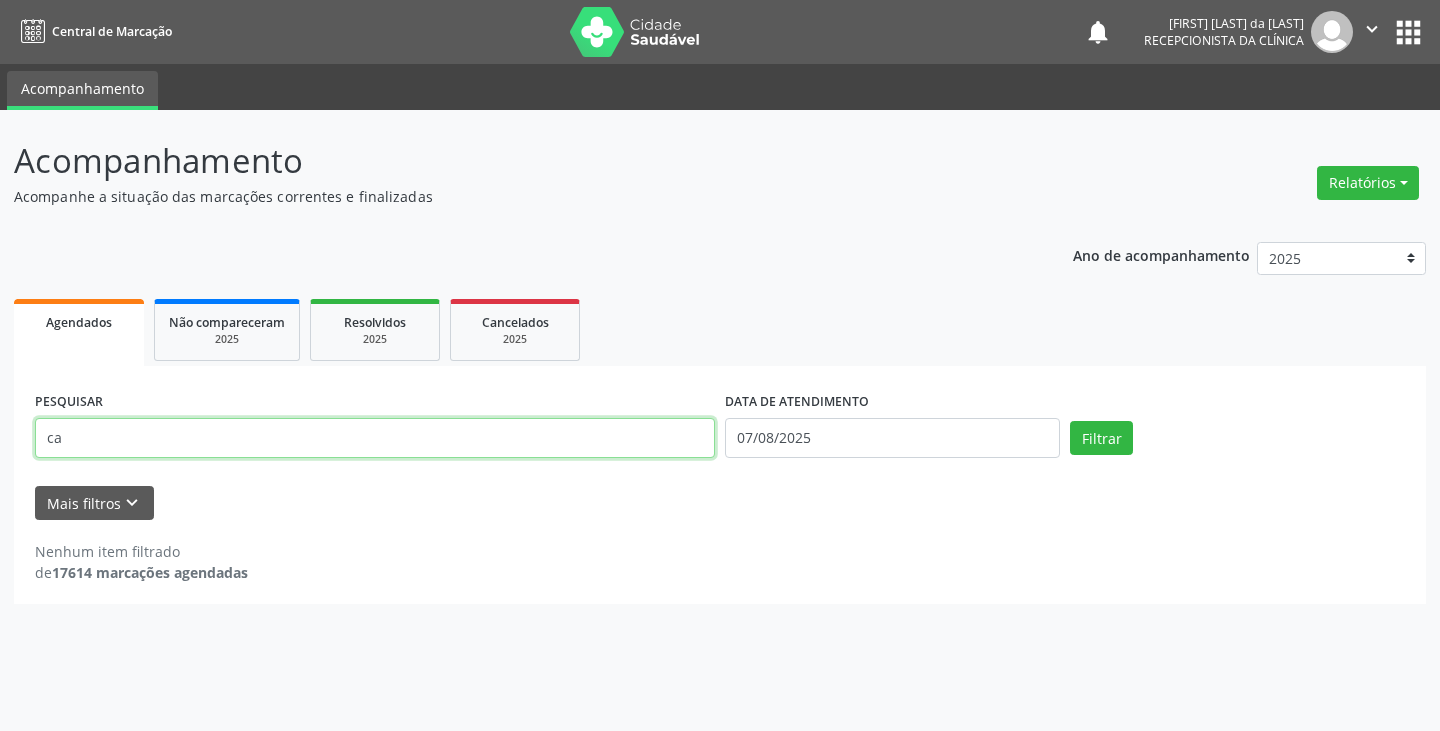 type on "c" 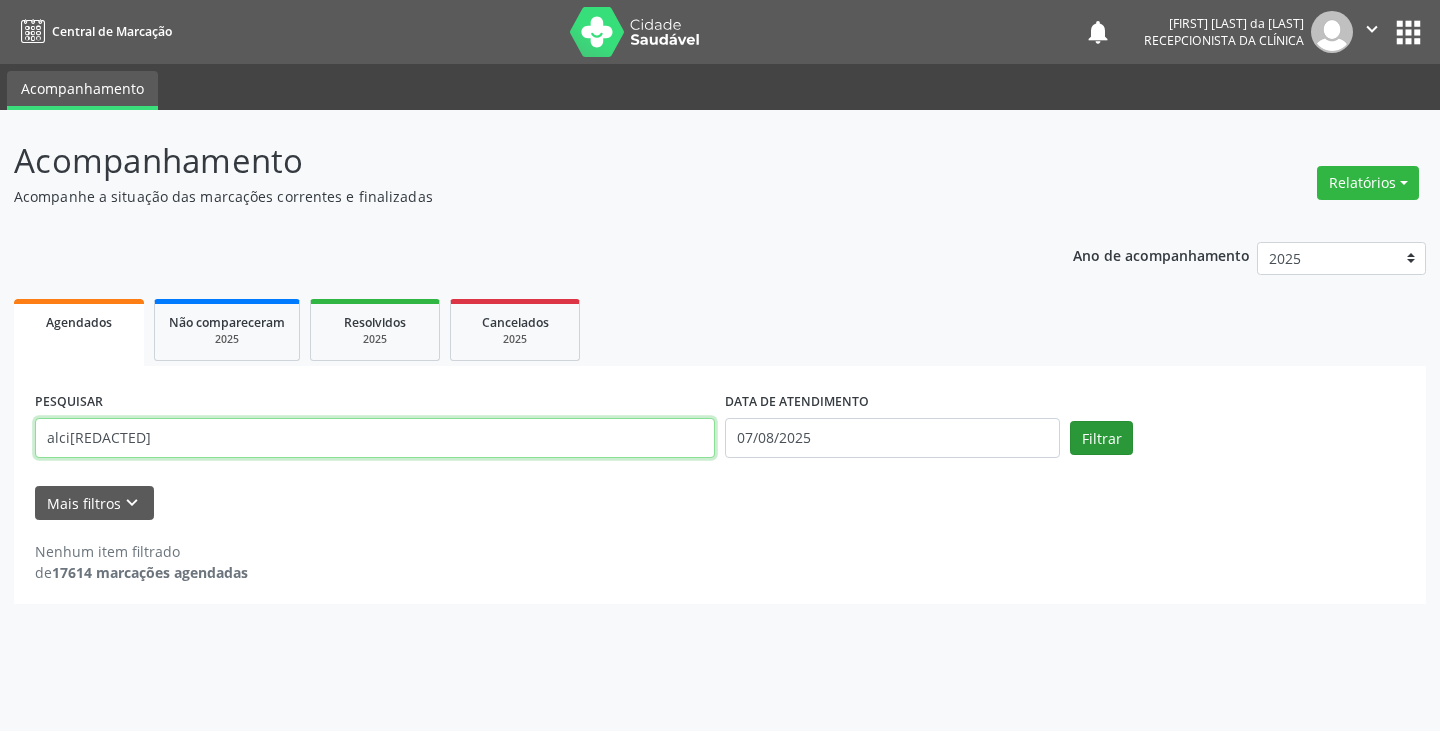 type on "alci[REDACTED]" 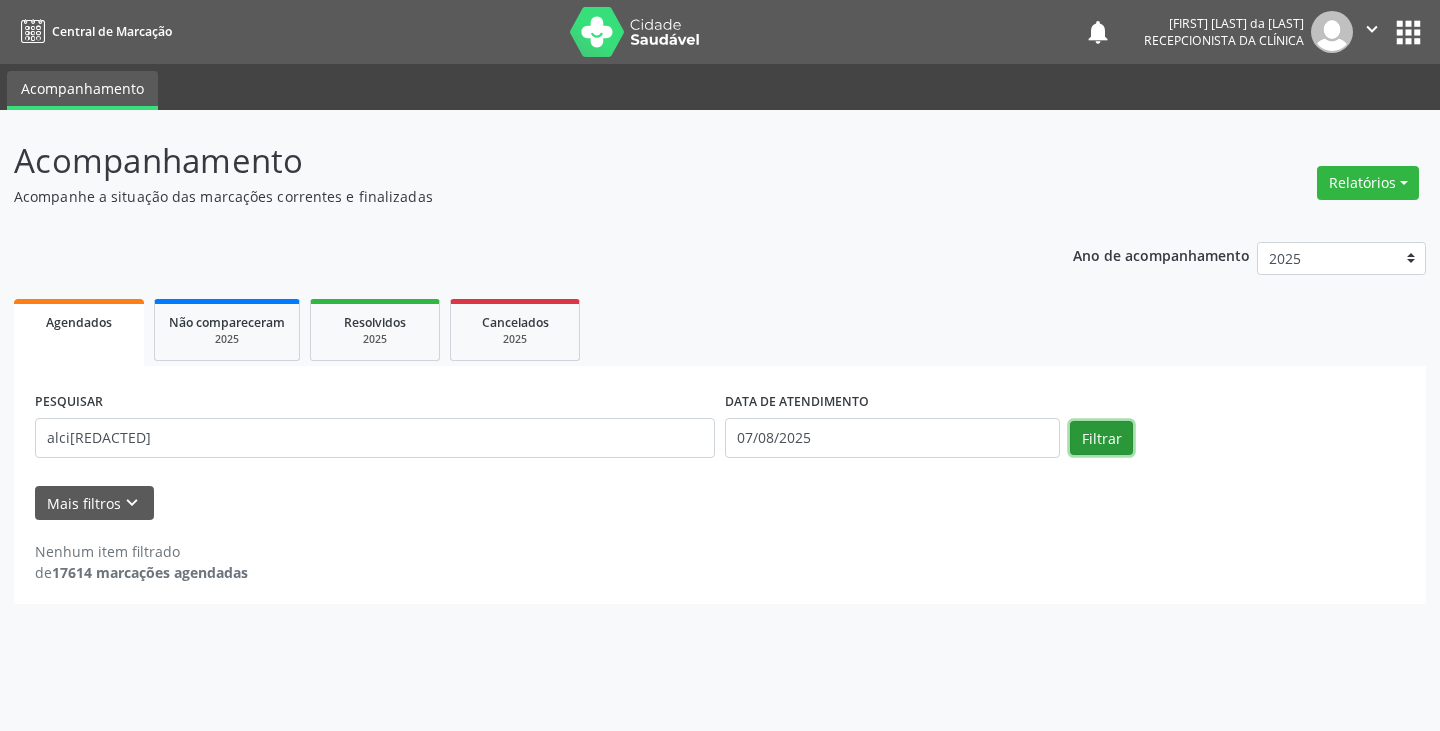 click on "Filtrar" at bounding box center [1101, 438] 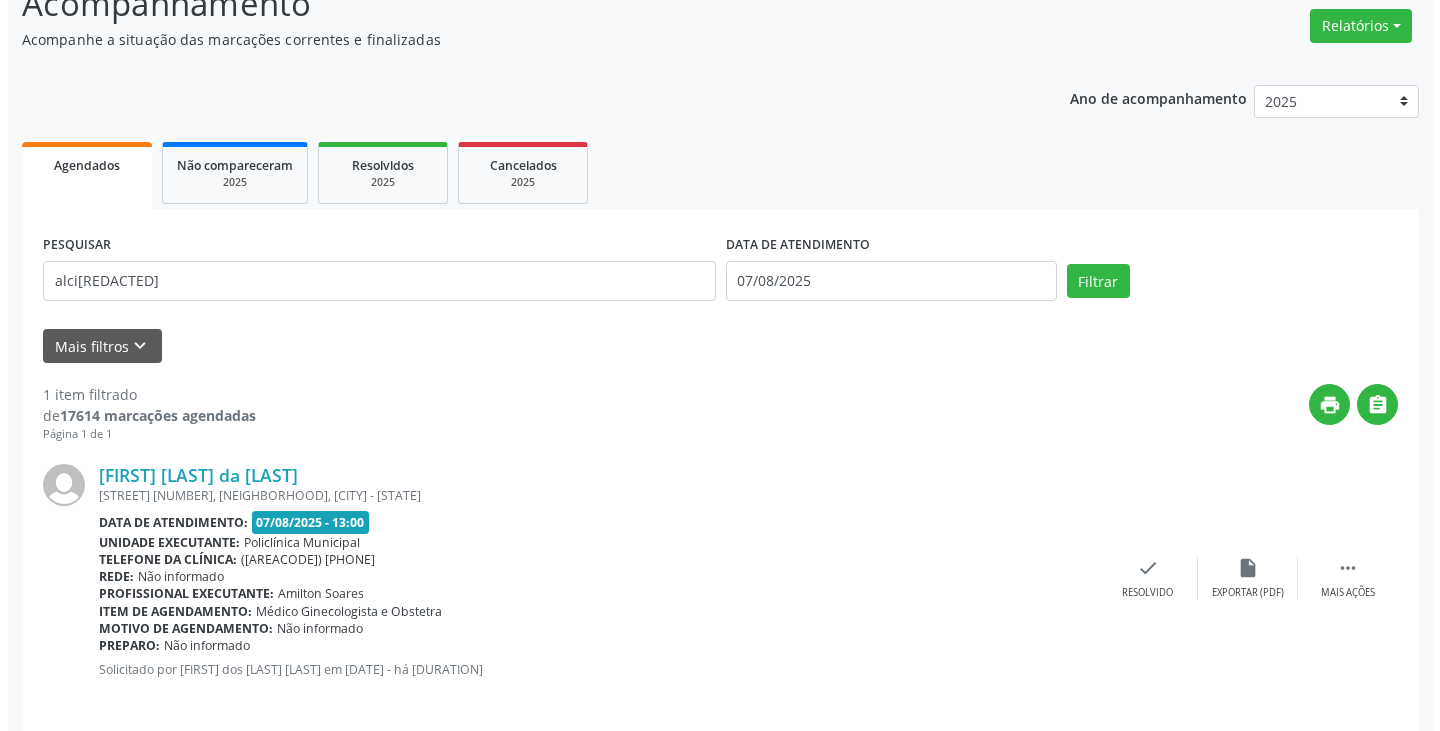 scroll, scrollTop: 174, scrollLeft: 0, axis: vertical 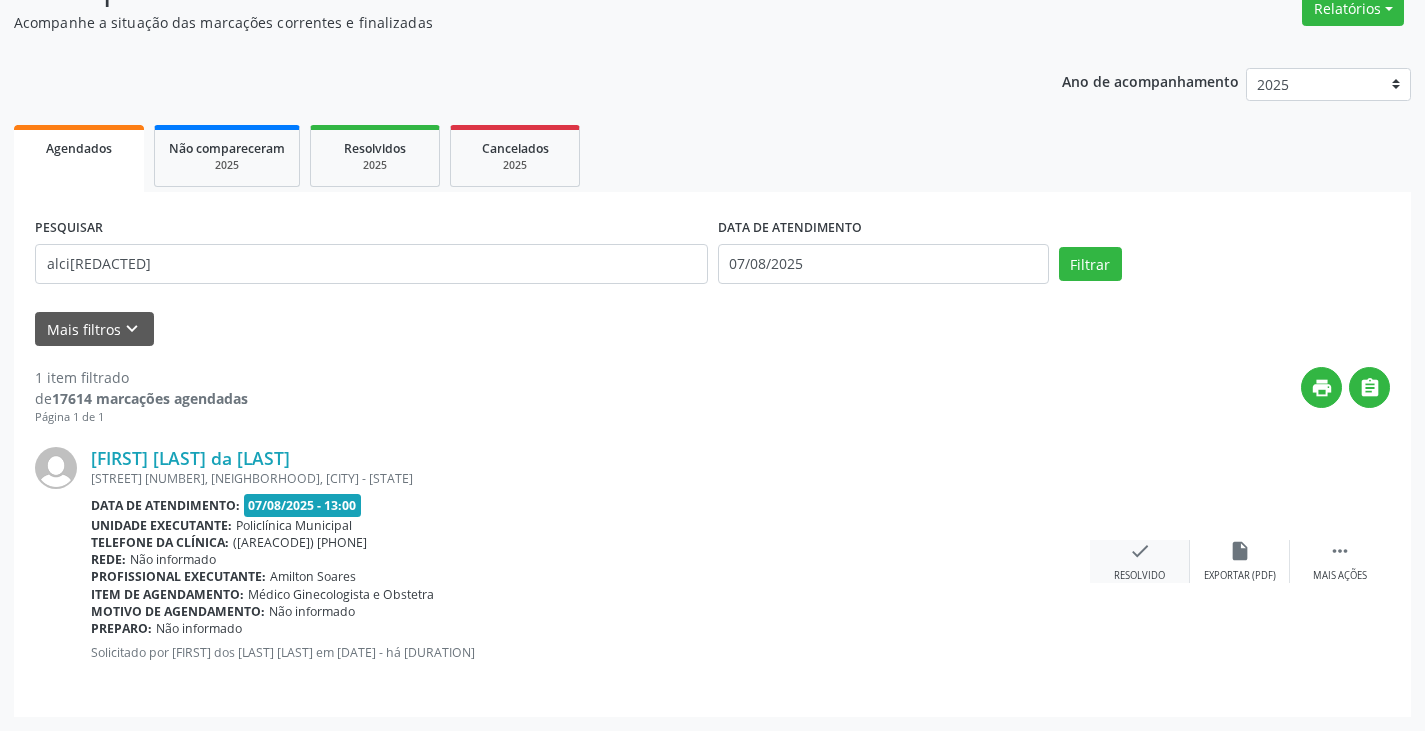 click on "Resolvido" at bounding box center [1139, 576] 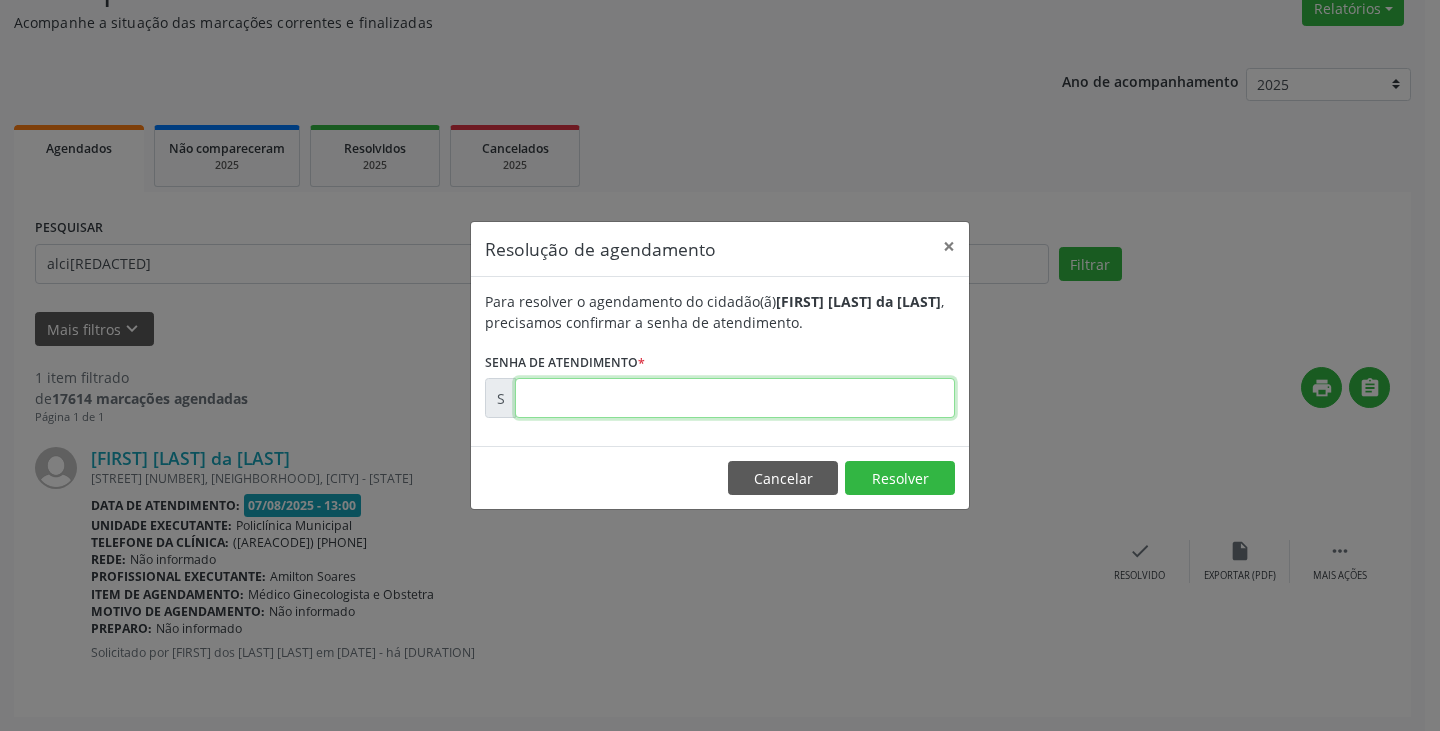 click at bounding box center [735, 398] 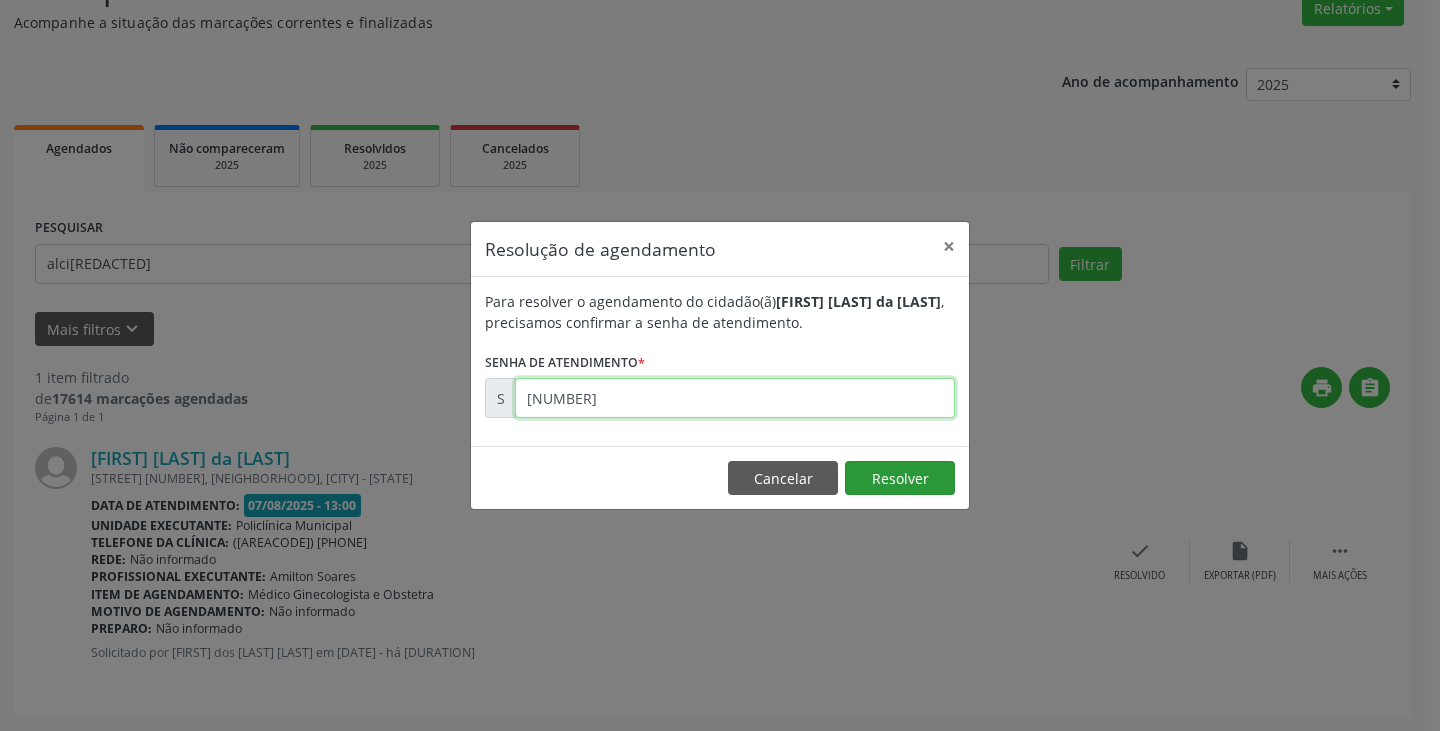 type on "[NUMBER]" 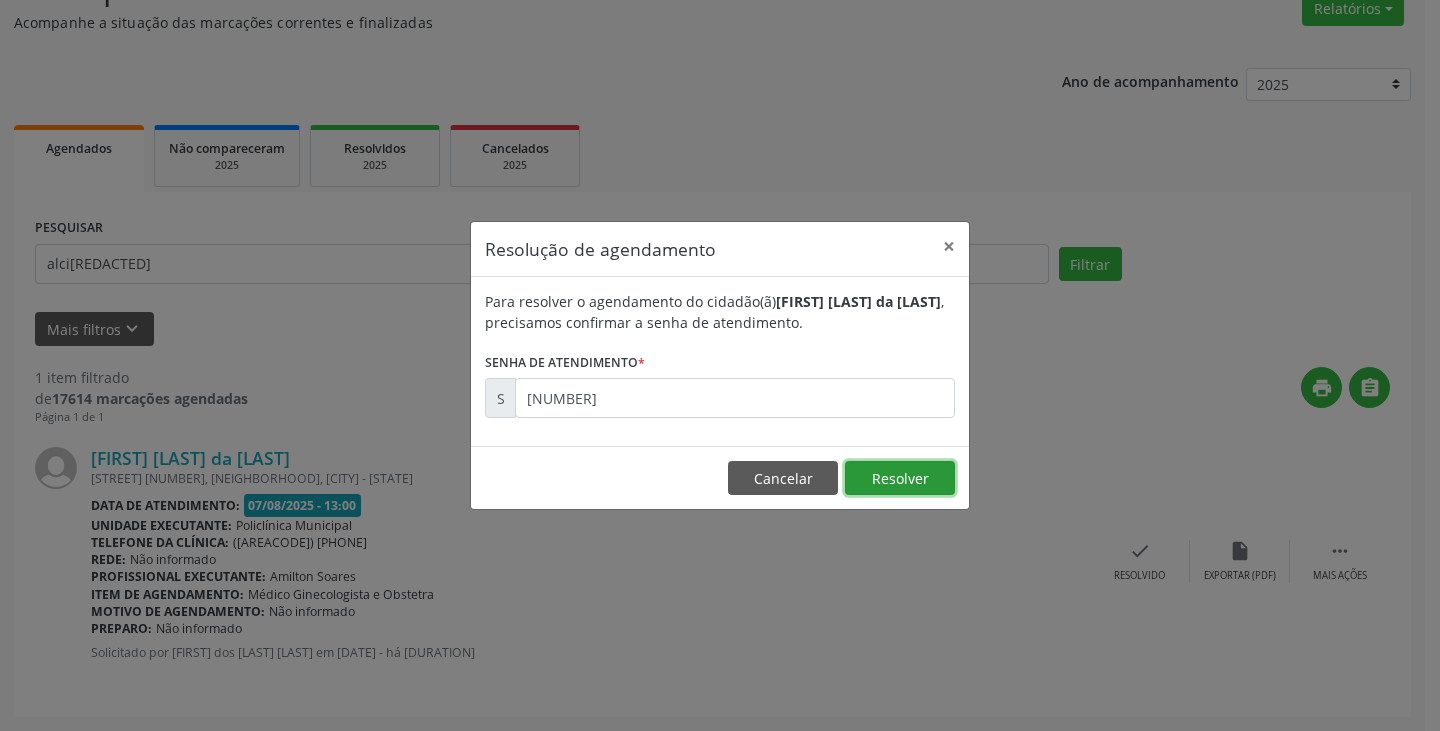 click on "Resolver" at bounding box center [900, 478] 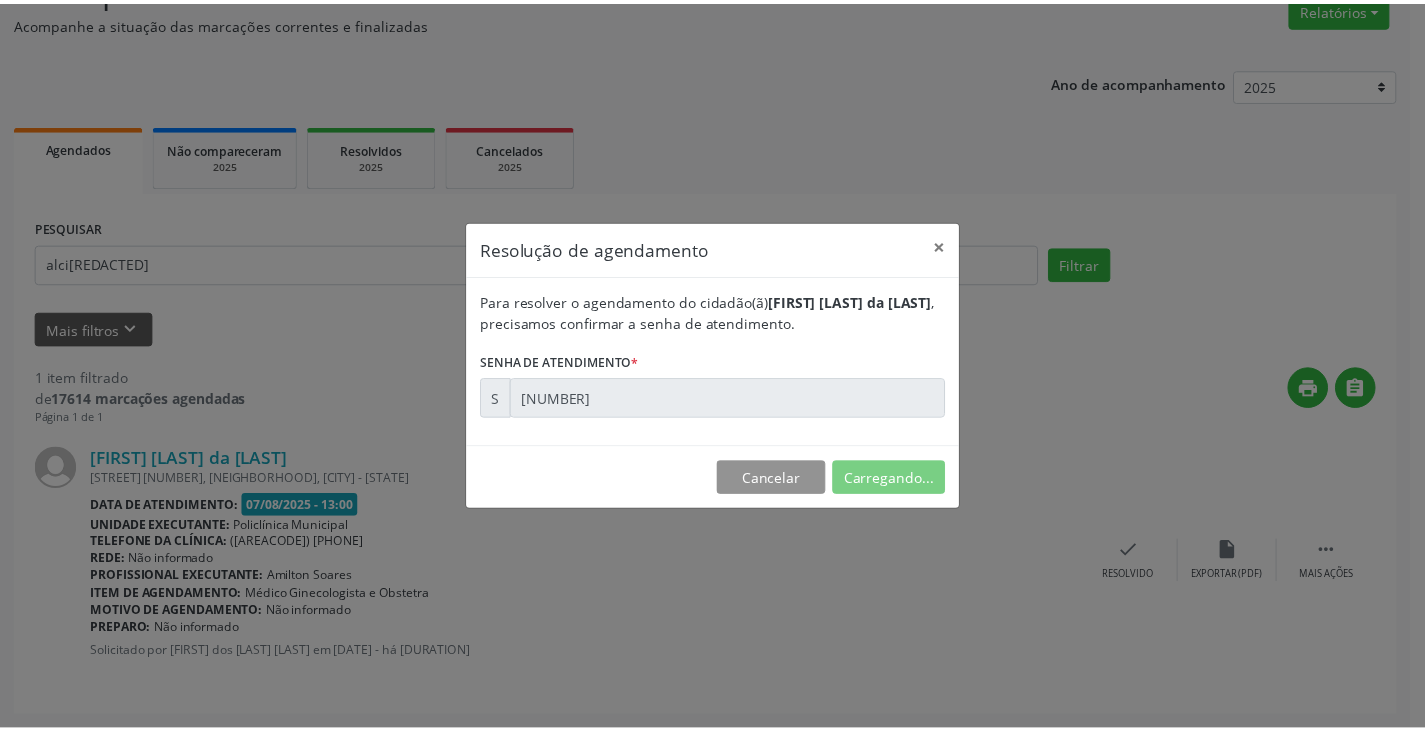 scroll, scrollTop: 0, scrollLeft: 0, axis: both 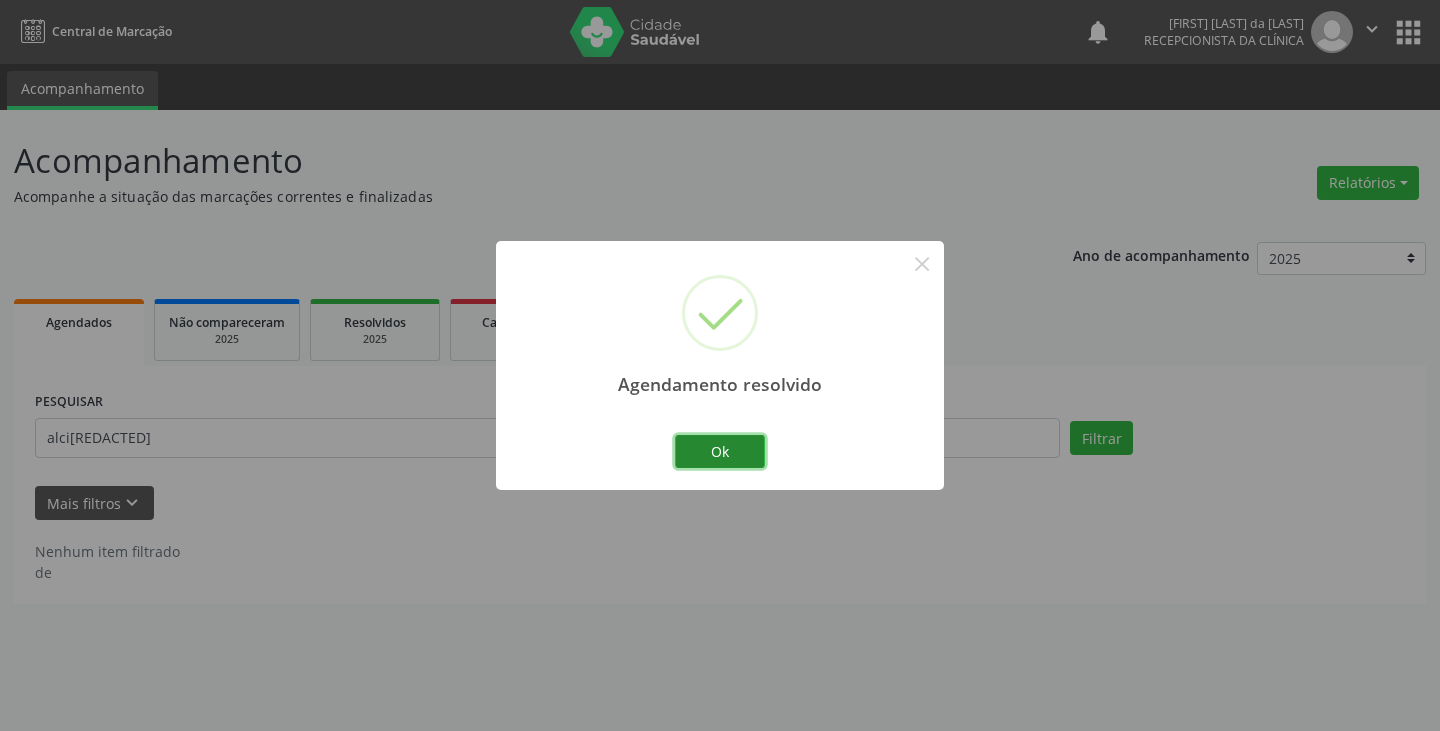 click on "Ok" at bounding box center (720, 452) 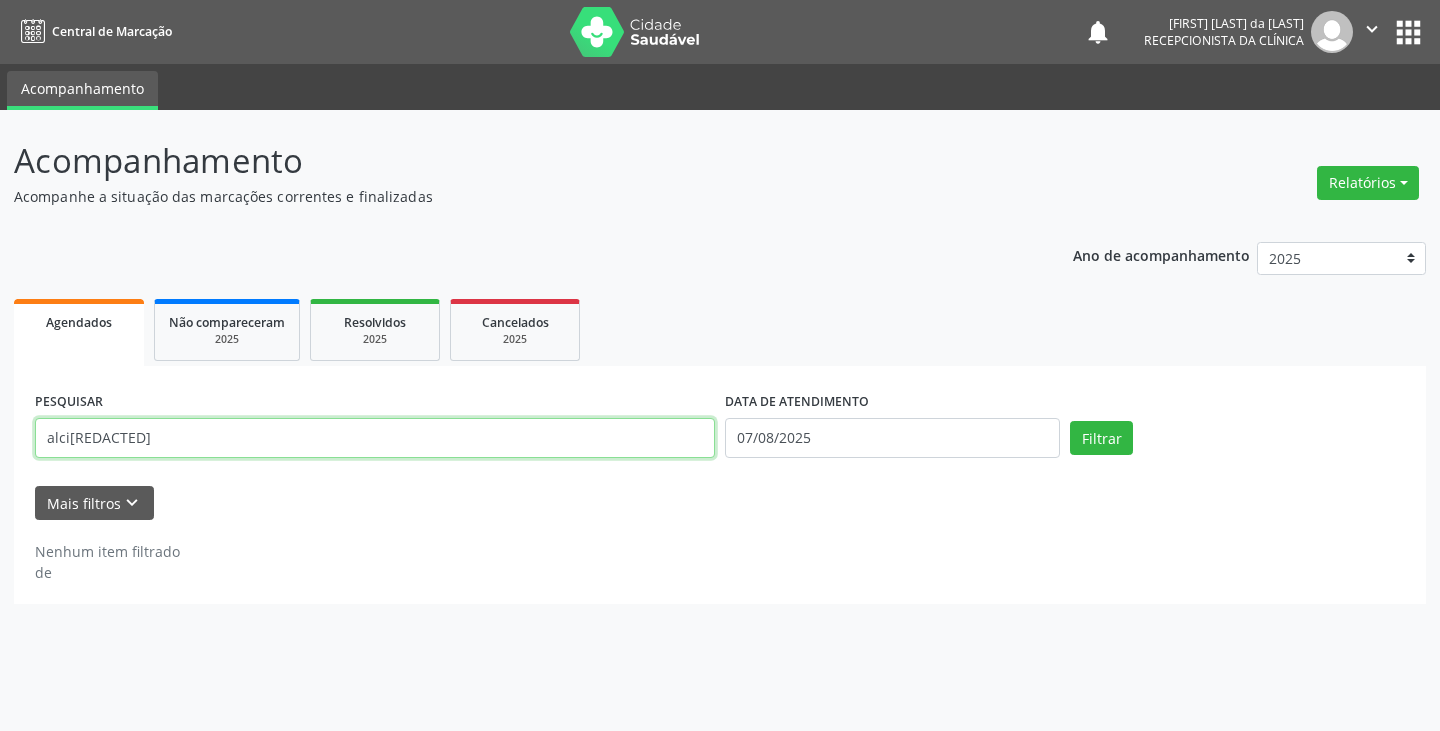 click on "alci[REDACTED]" at bounding box center [375, 438] 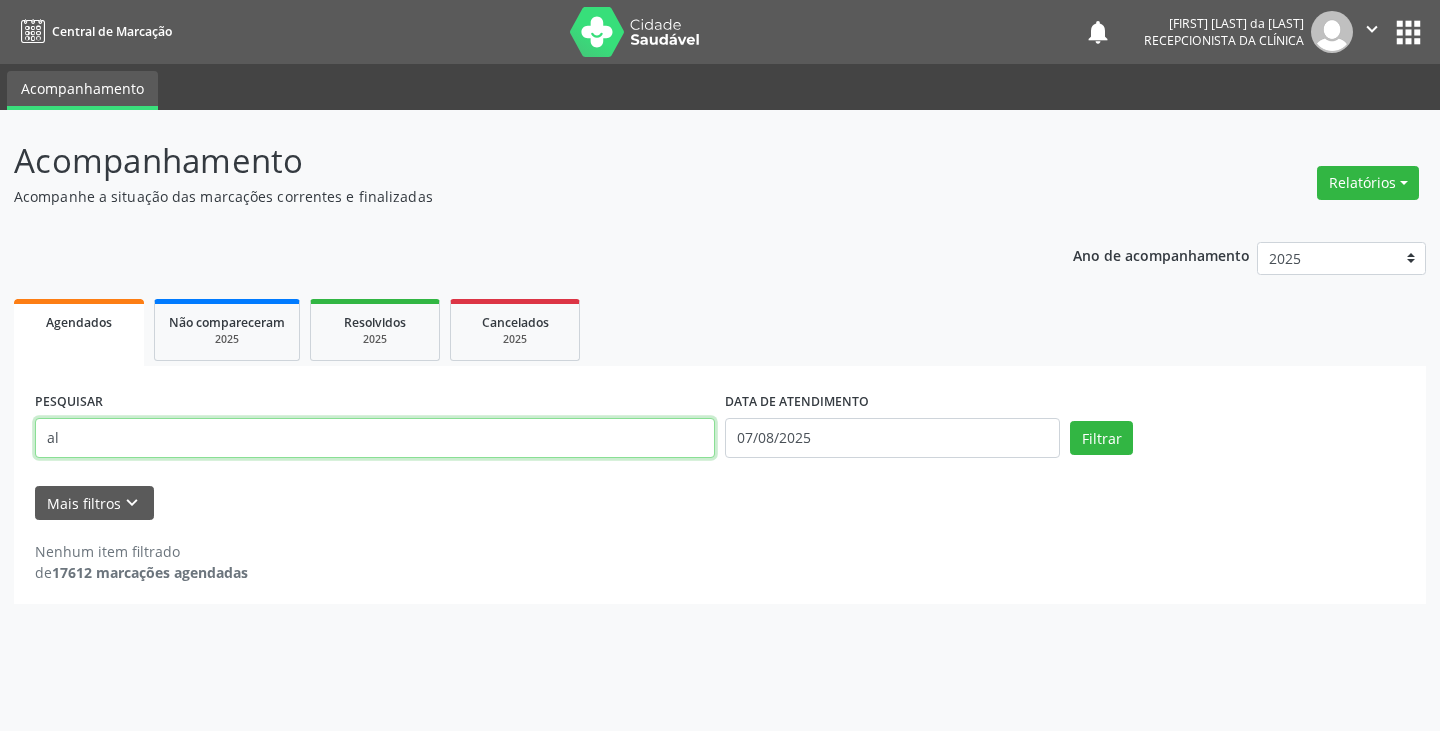 type on "a" 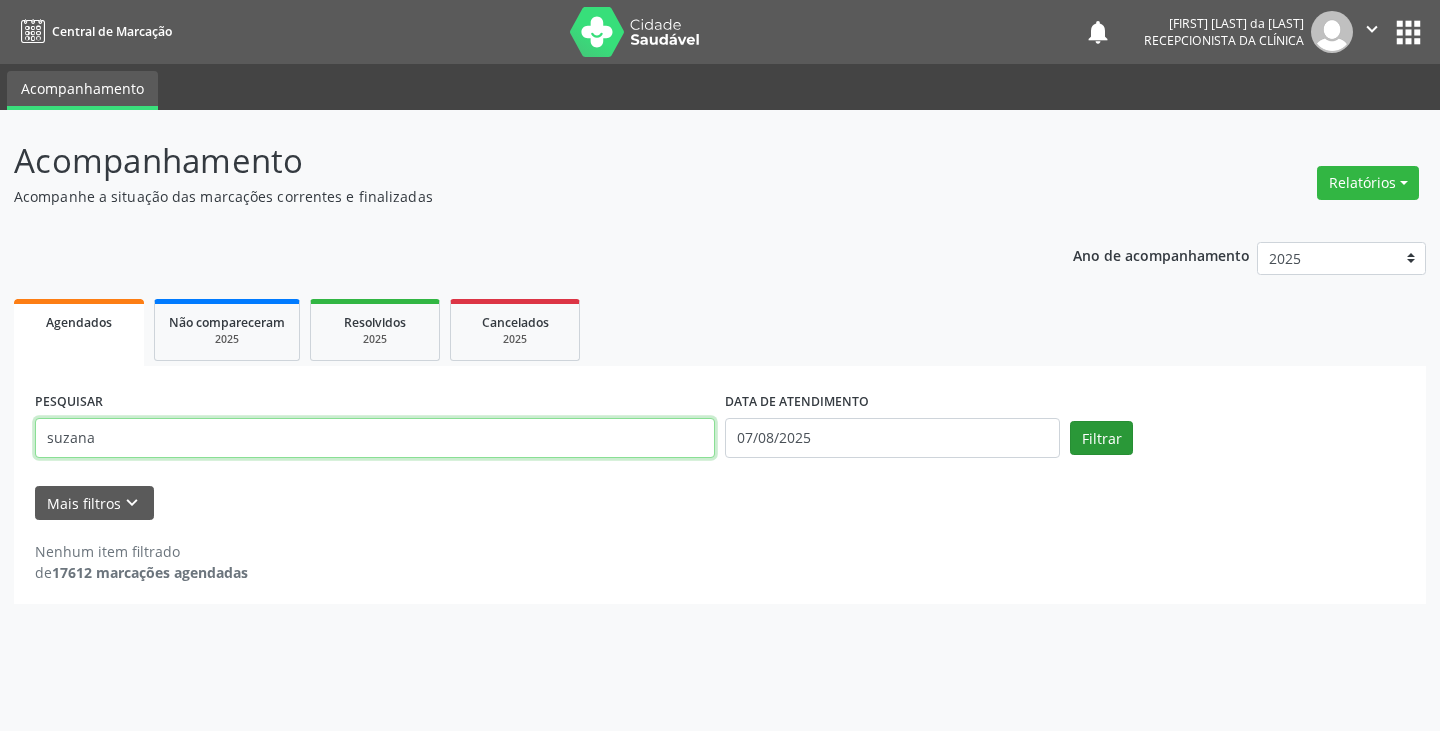 type on "suzana" 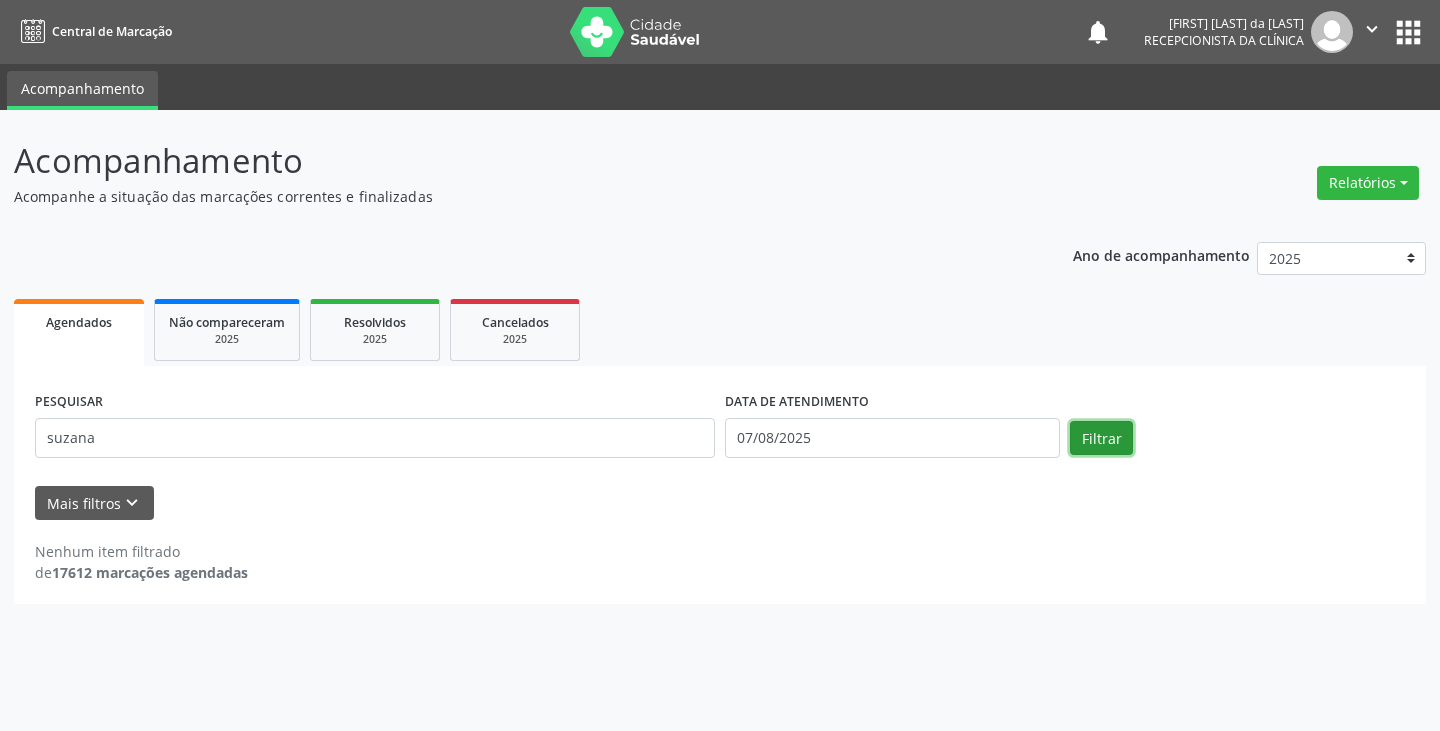 click on "Filtrar" at bounding box center [1101, 438] 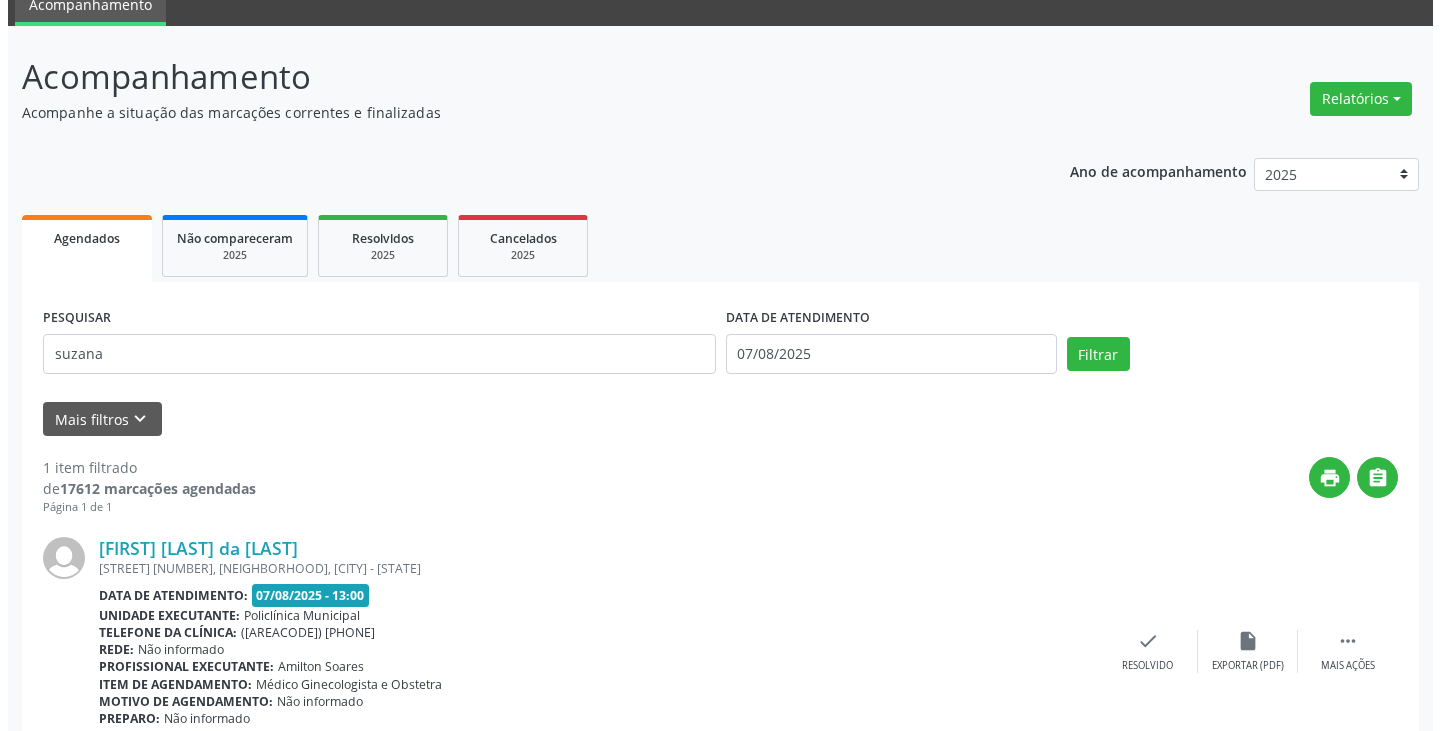 scroll, scrollTop: 174, scrollLeft: 0, axis: vertical 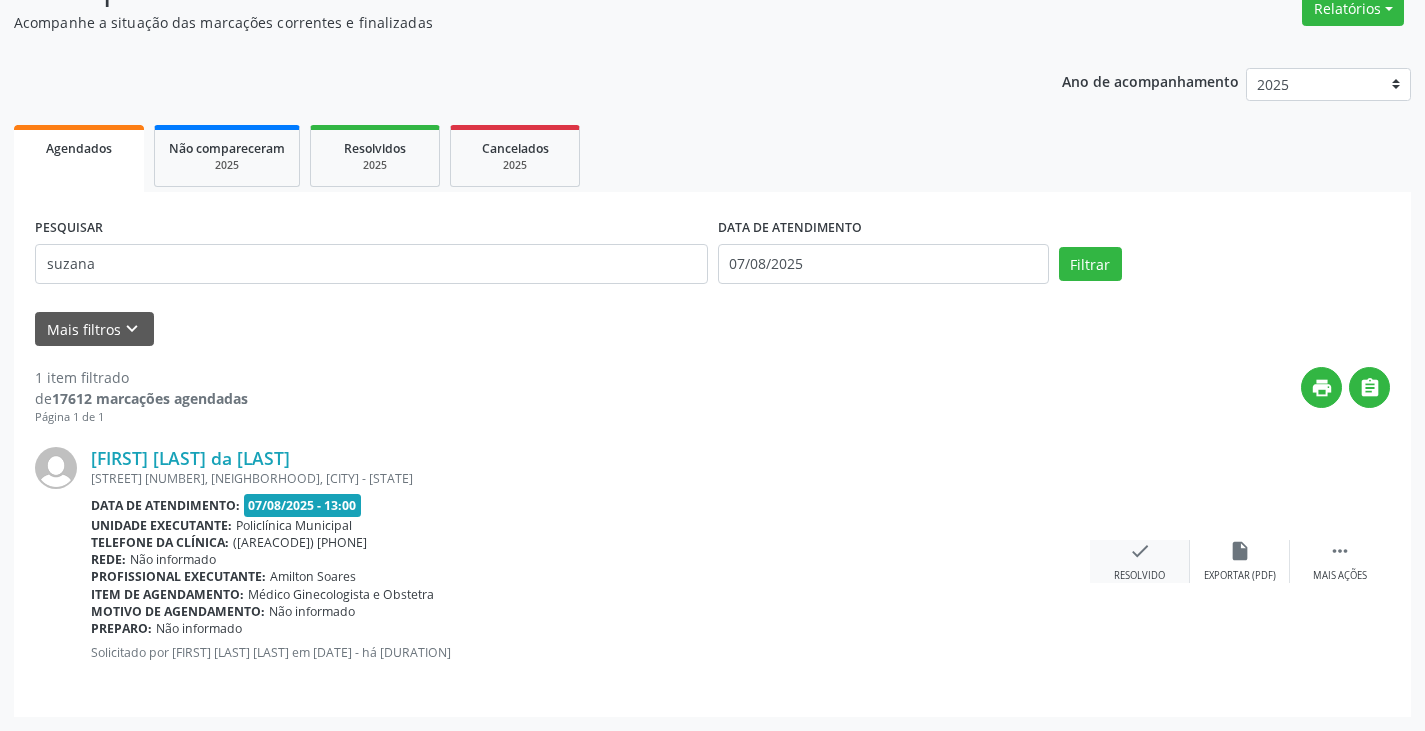 click on "check
Resolvido" at bounding box center (1140, 561) 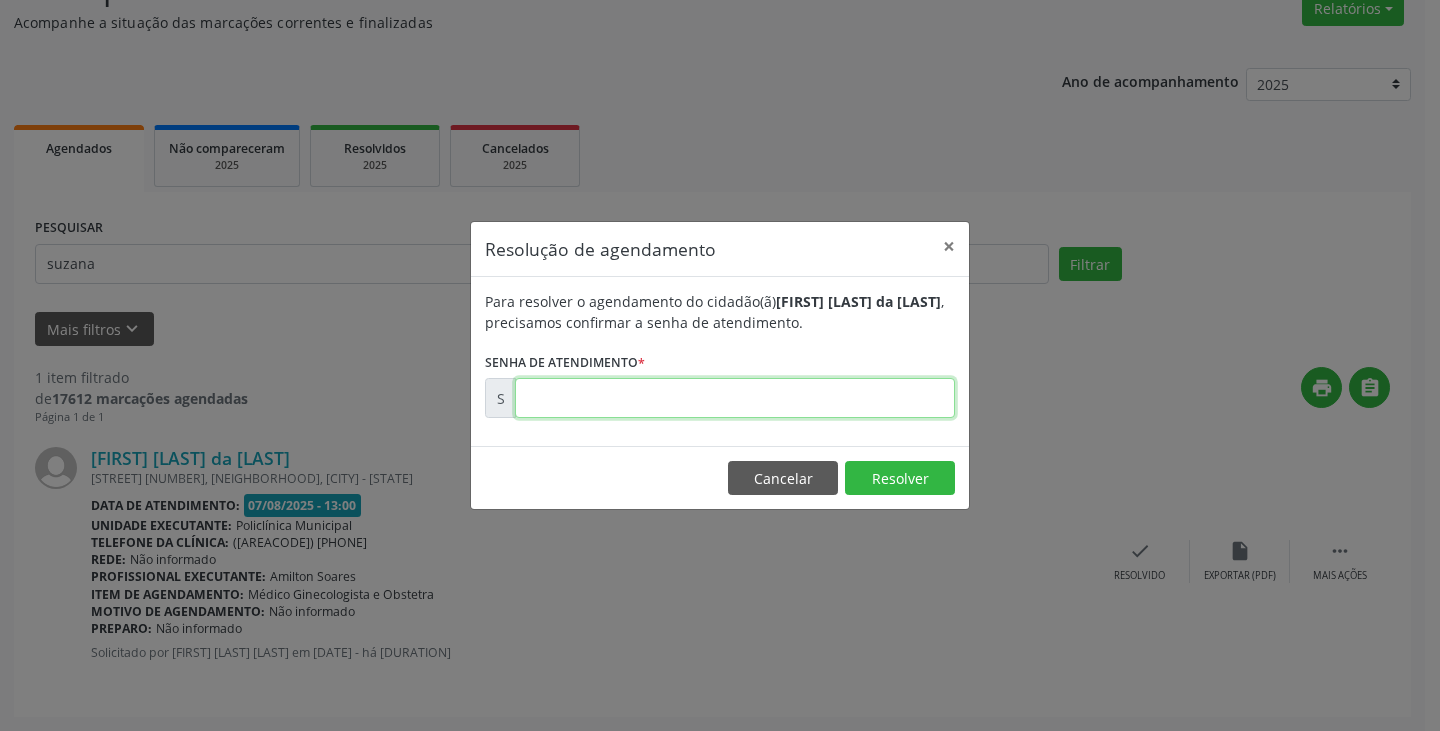 click at bounding box center (735, 398) 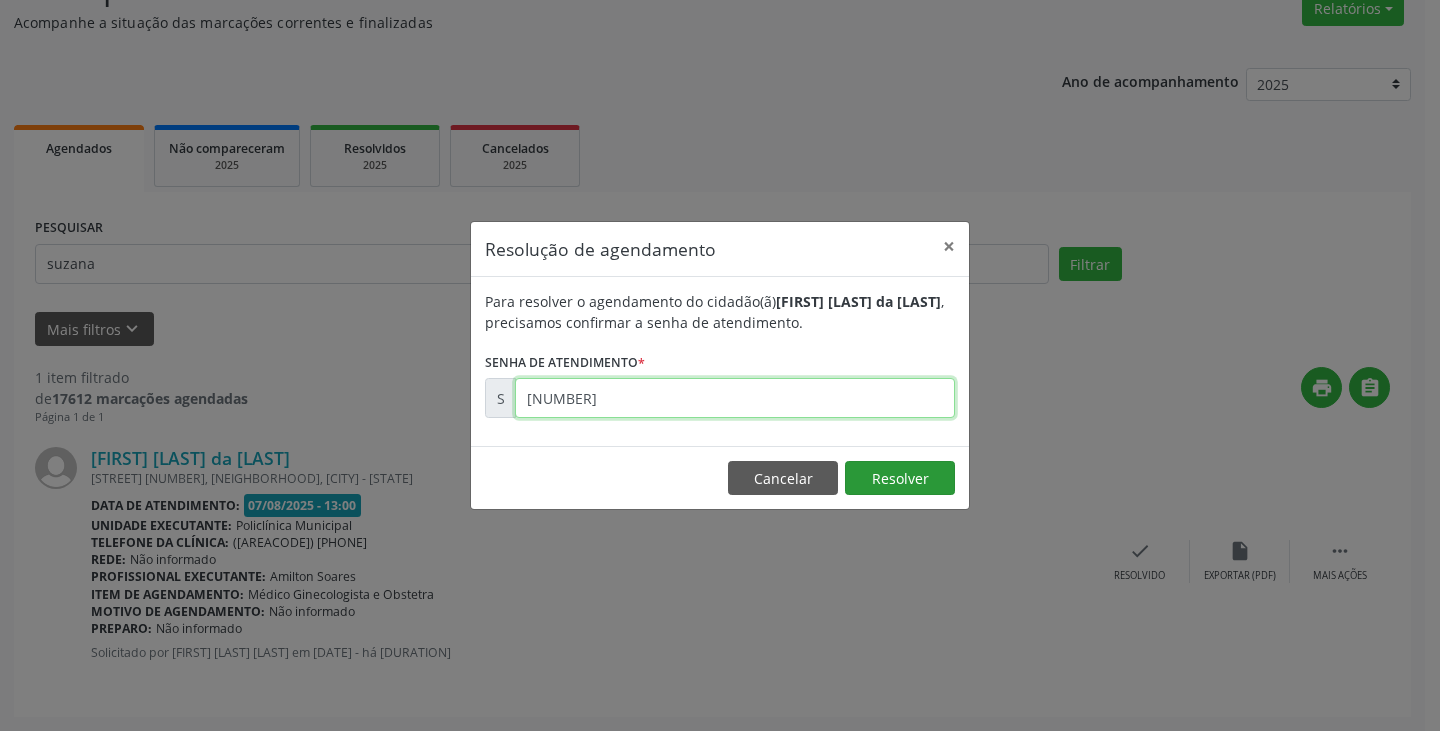 type on "[NUMBER]" 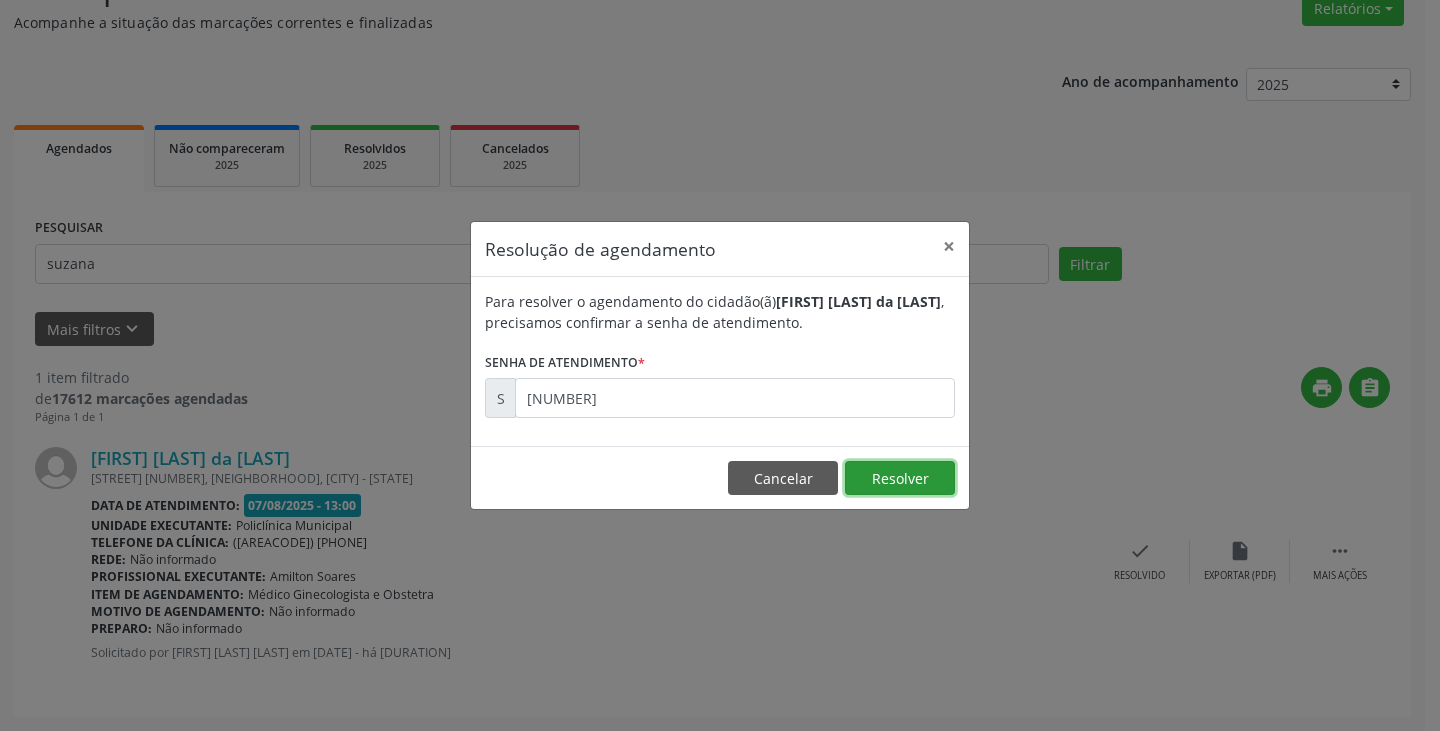 click on "Resolver" at bounding box center [900, 478] 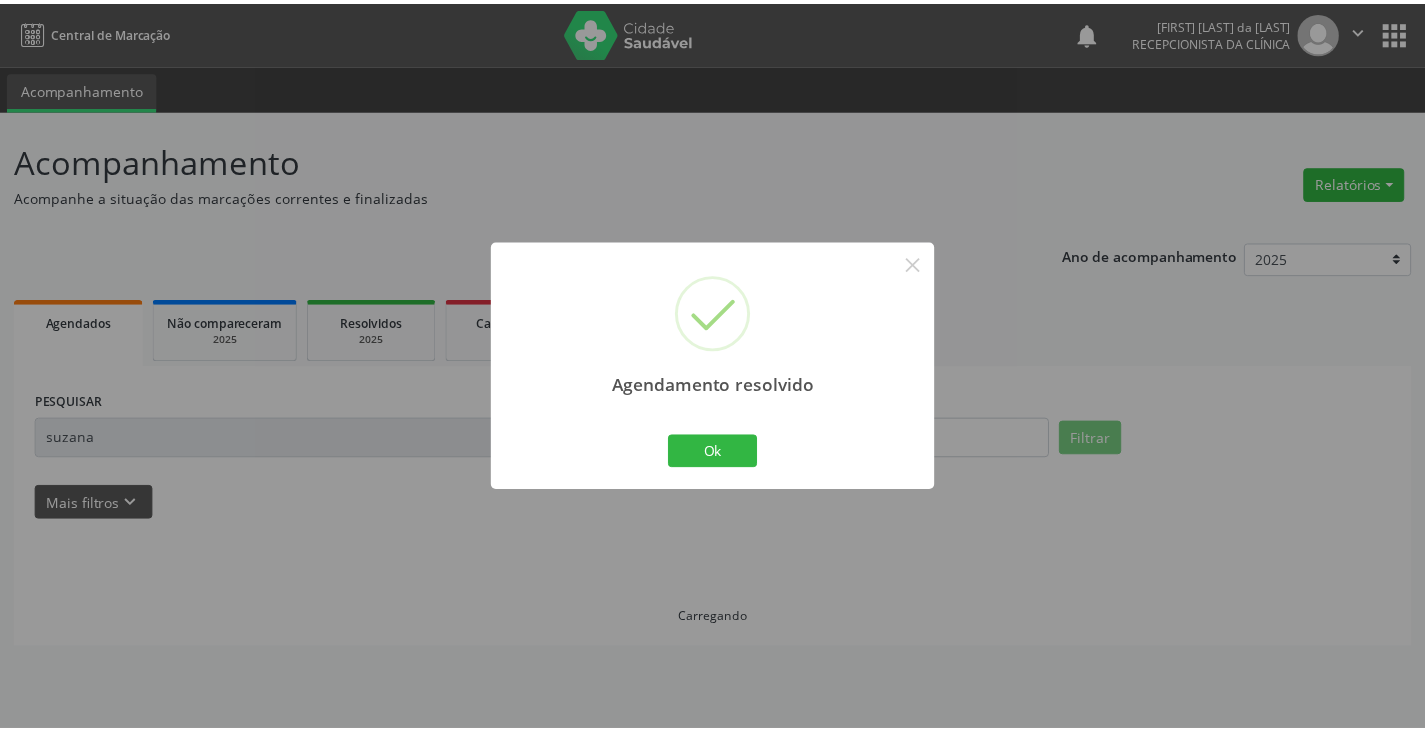 scroll, scrollTop: 0, scrollLeft: 0, axis: both 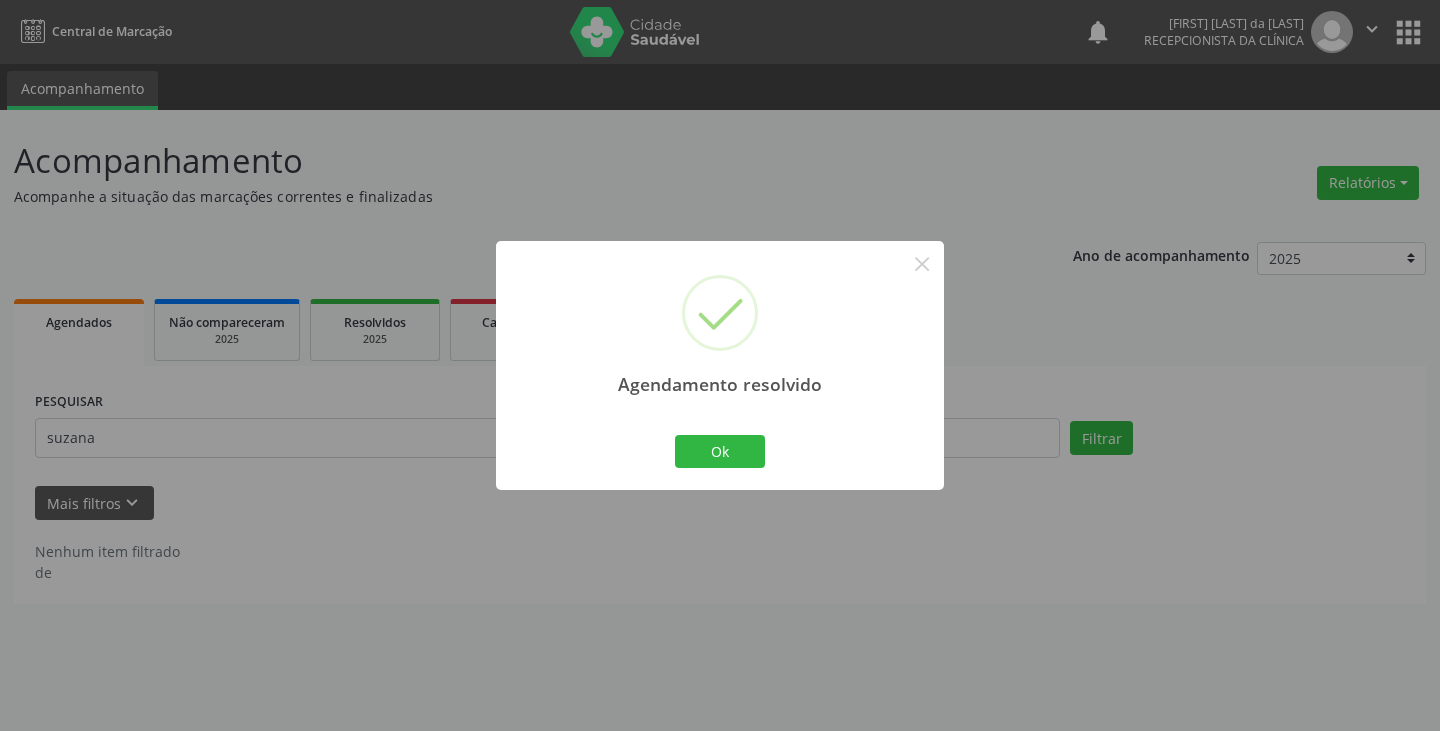 click on "Agendamento resolvido × Ok Cancel" at bounding box center [720, 365] 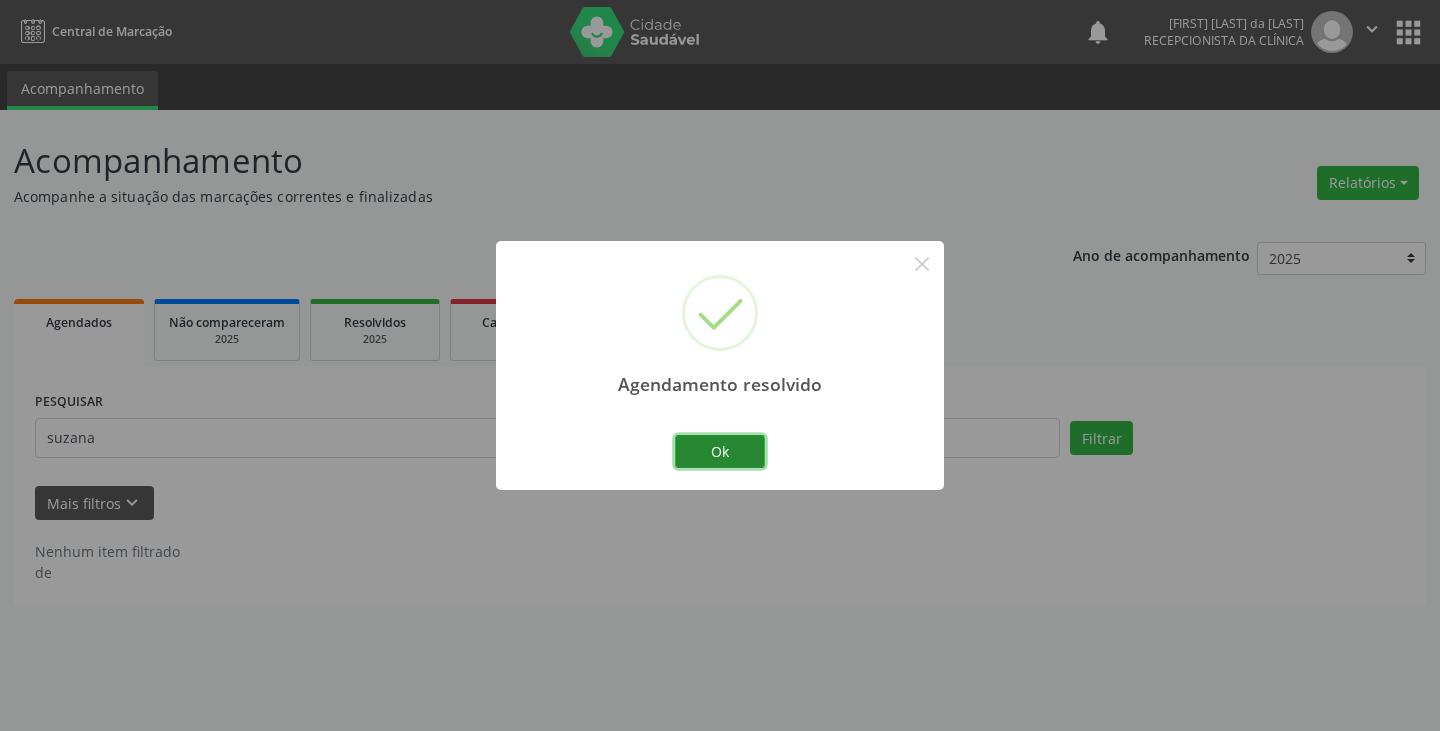 click on "Ok" at bounding box center (720, 452) 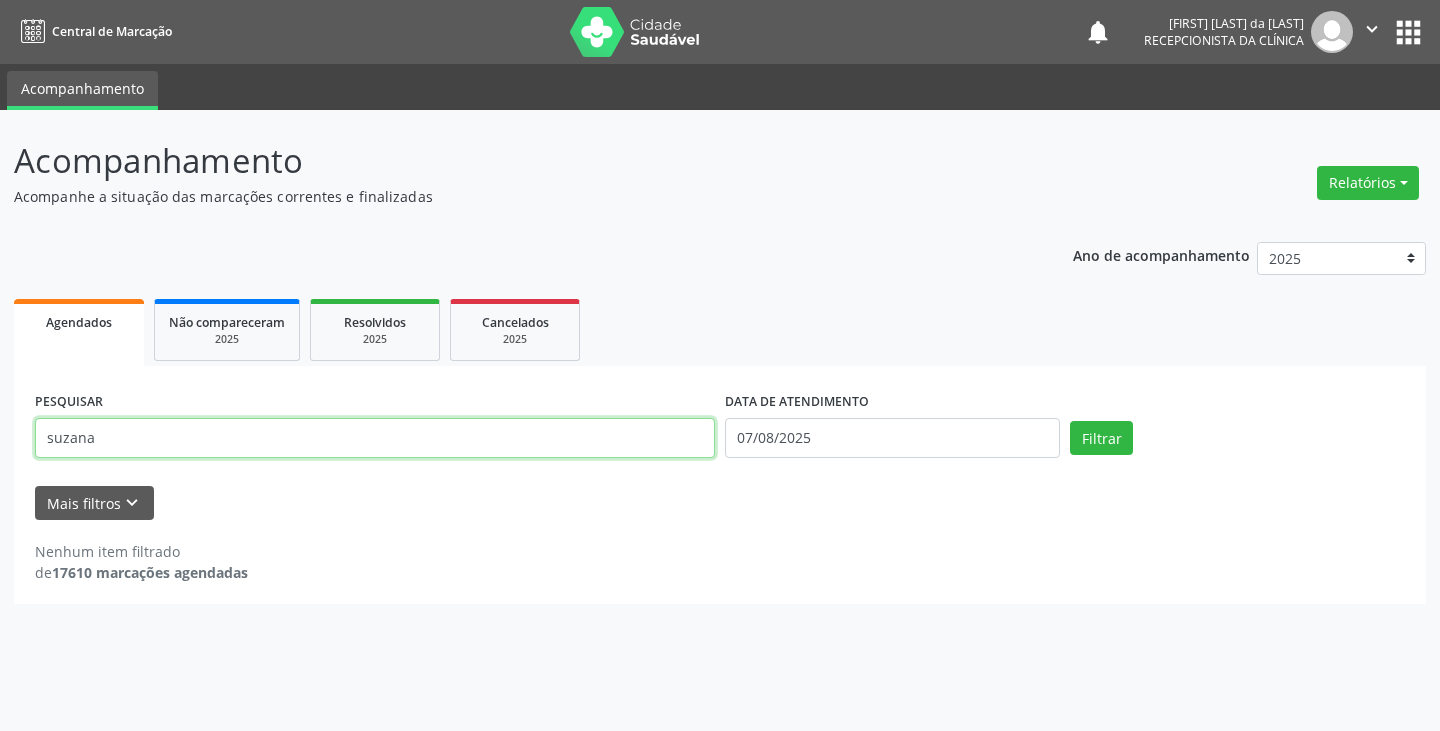 click on "suzana" at bounding box center (375, 438) 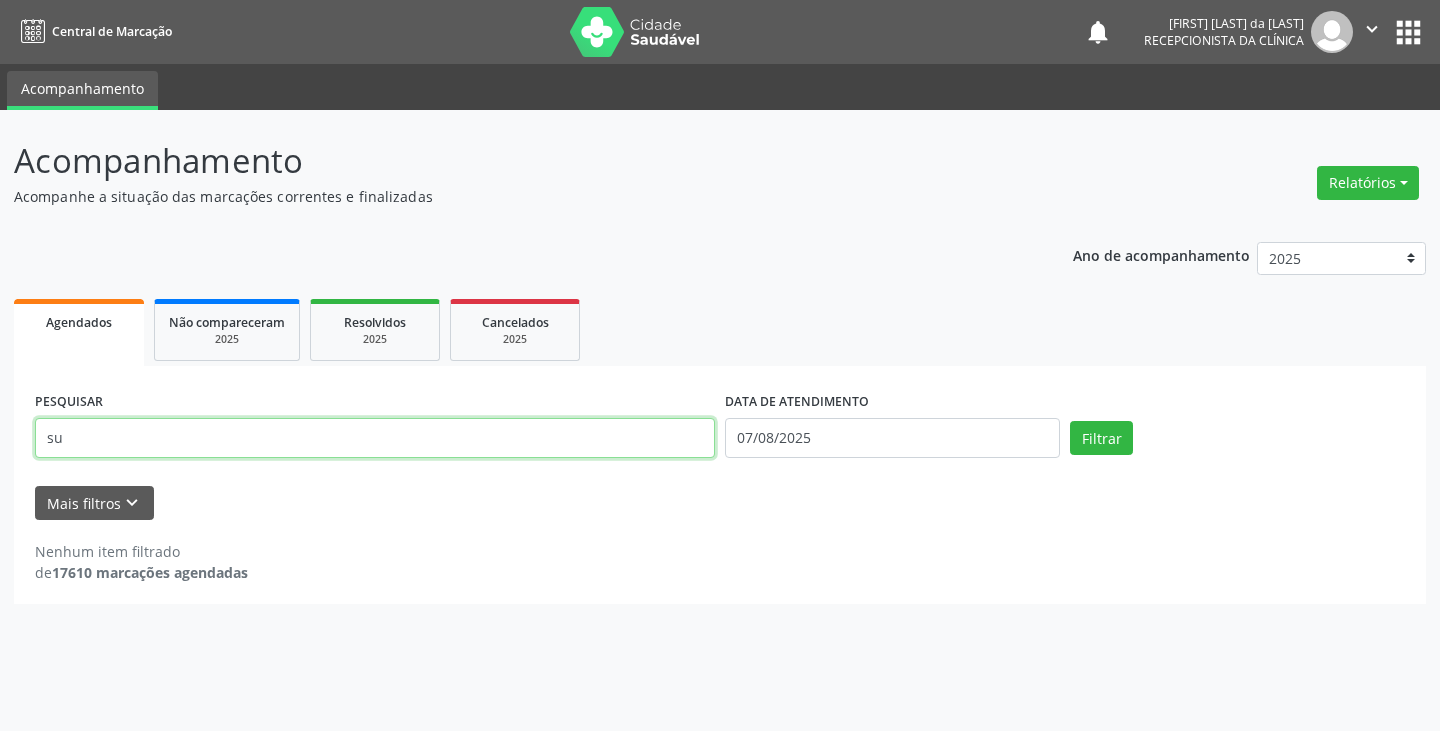 type on "s" 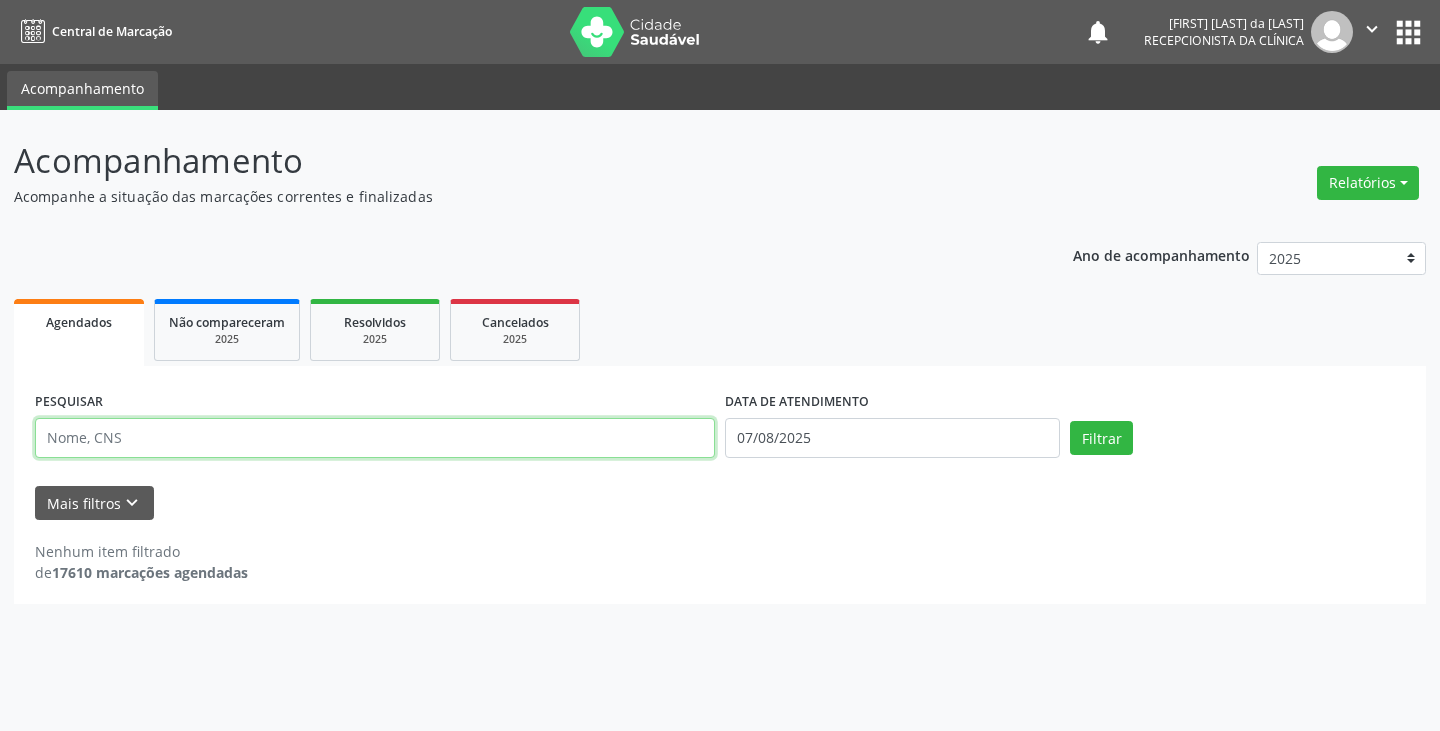 click at bounding box center [375, 438] 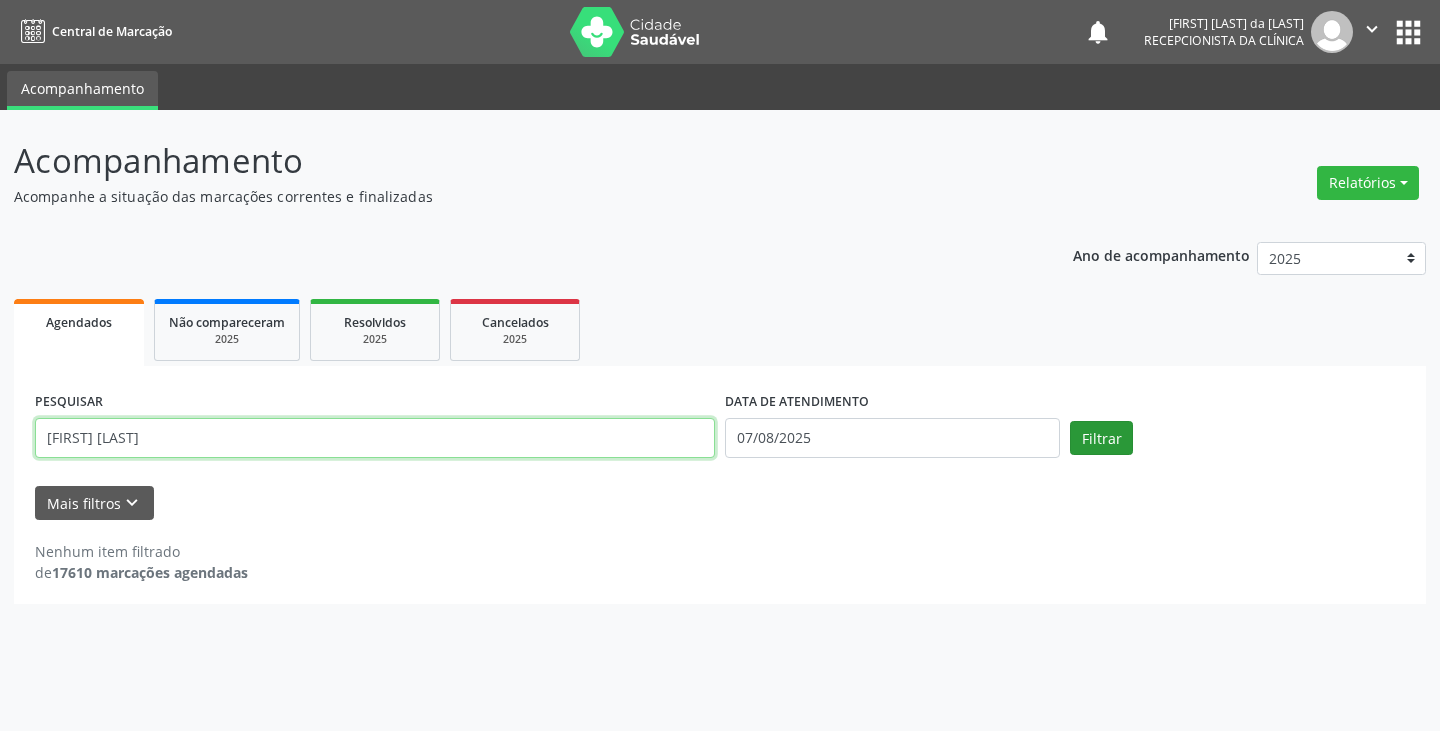 type on "[FIRST] [LAST]" 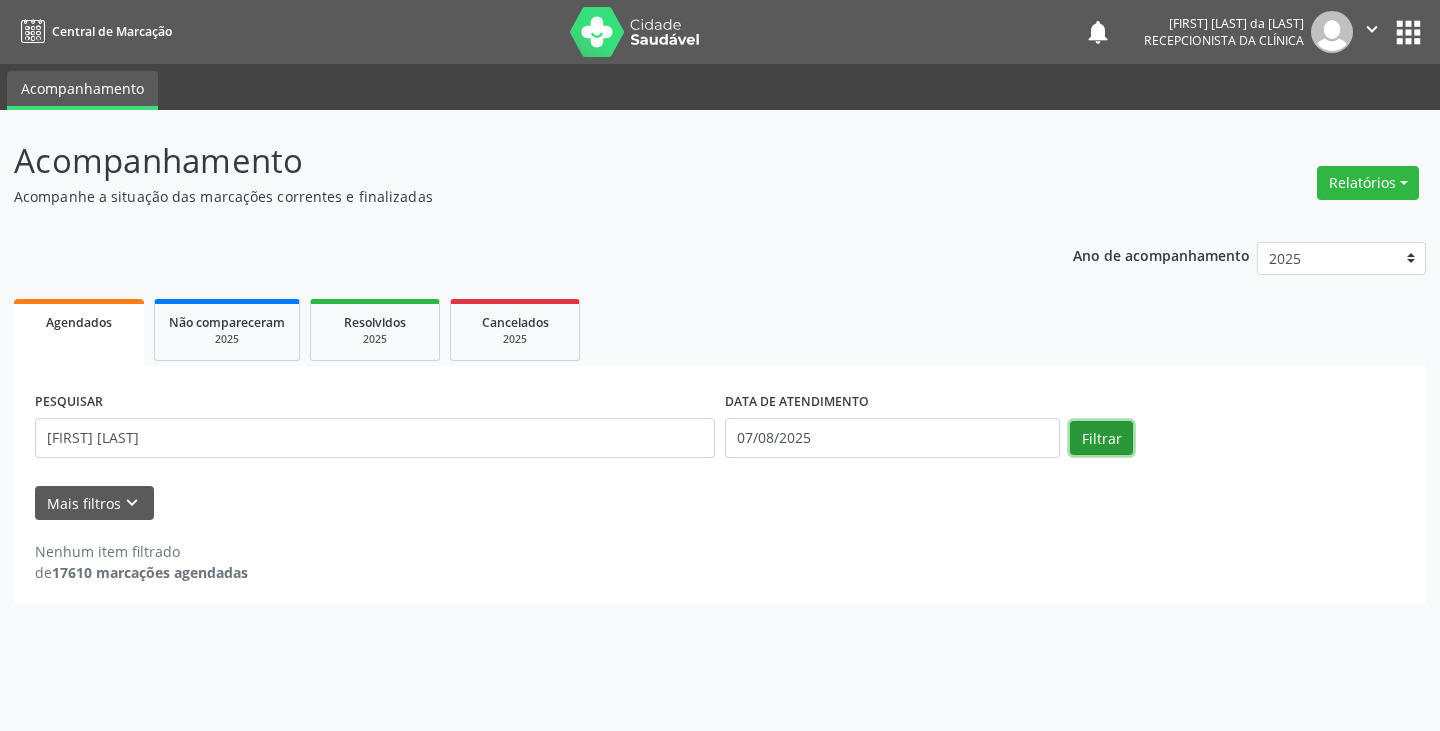 click on "Filtrar" at bounding box center [1101, 438] 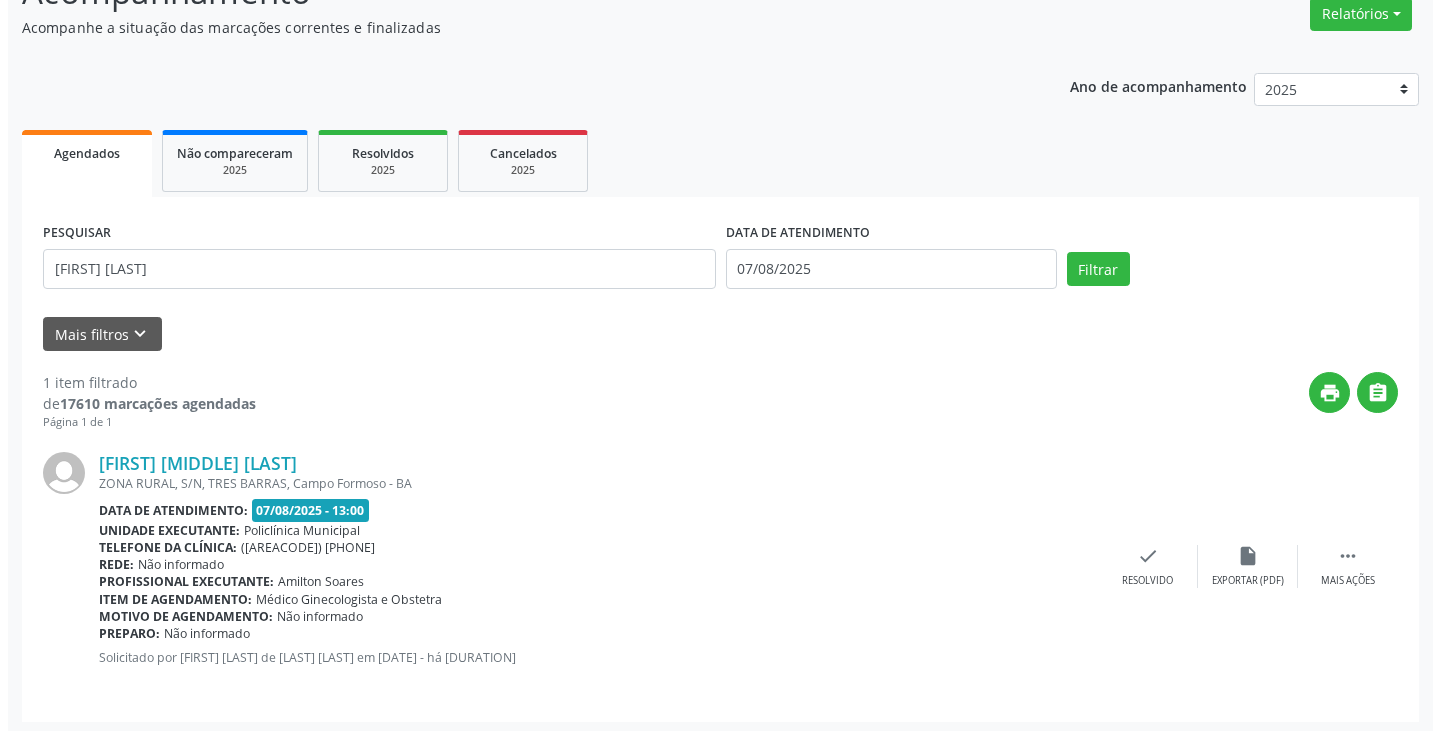 scroll, scrollTop: 174, scrollLeft: 0, axis: vertical 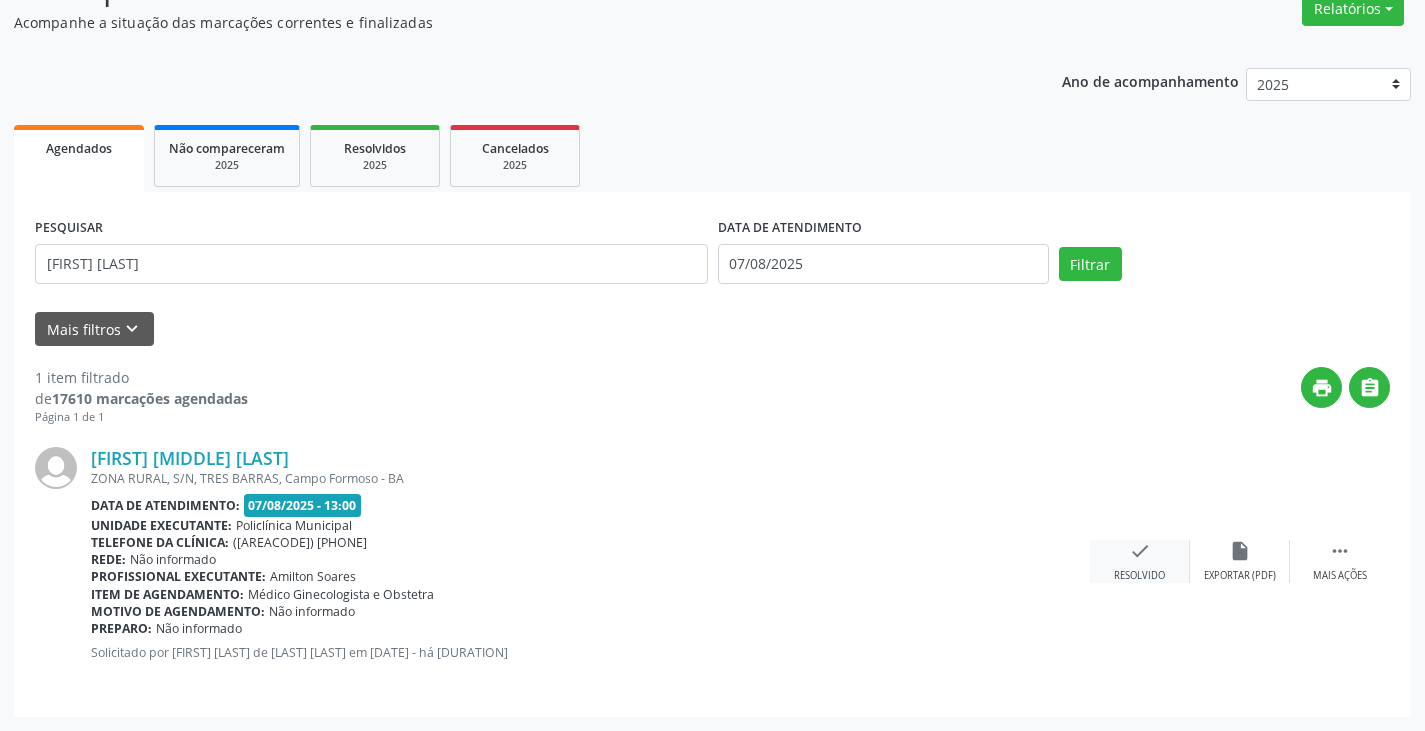 click on "check
Resolvido" at bounding box center (1140, 561) 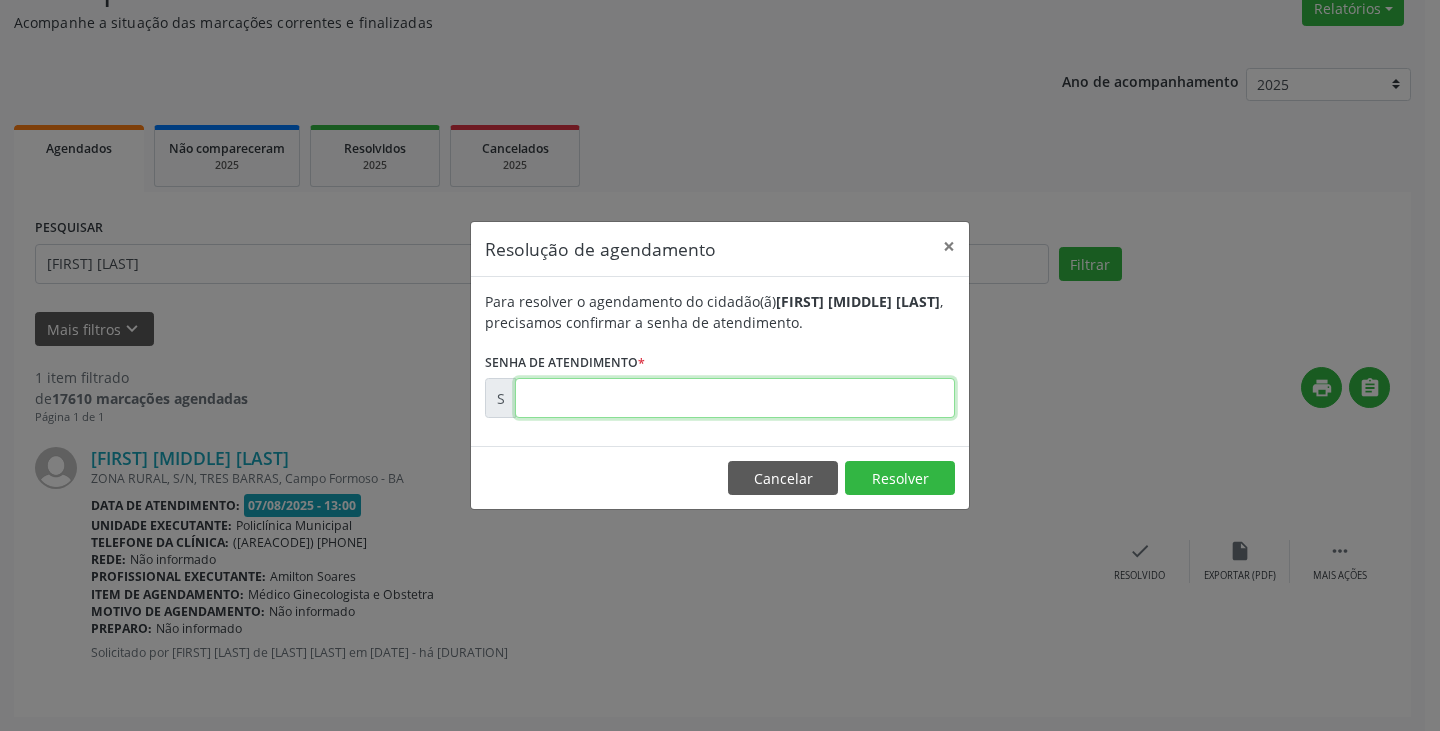 click at bounding box center [735, 398] 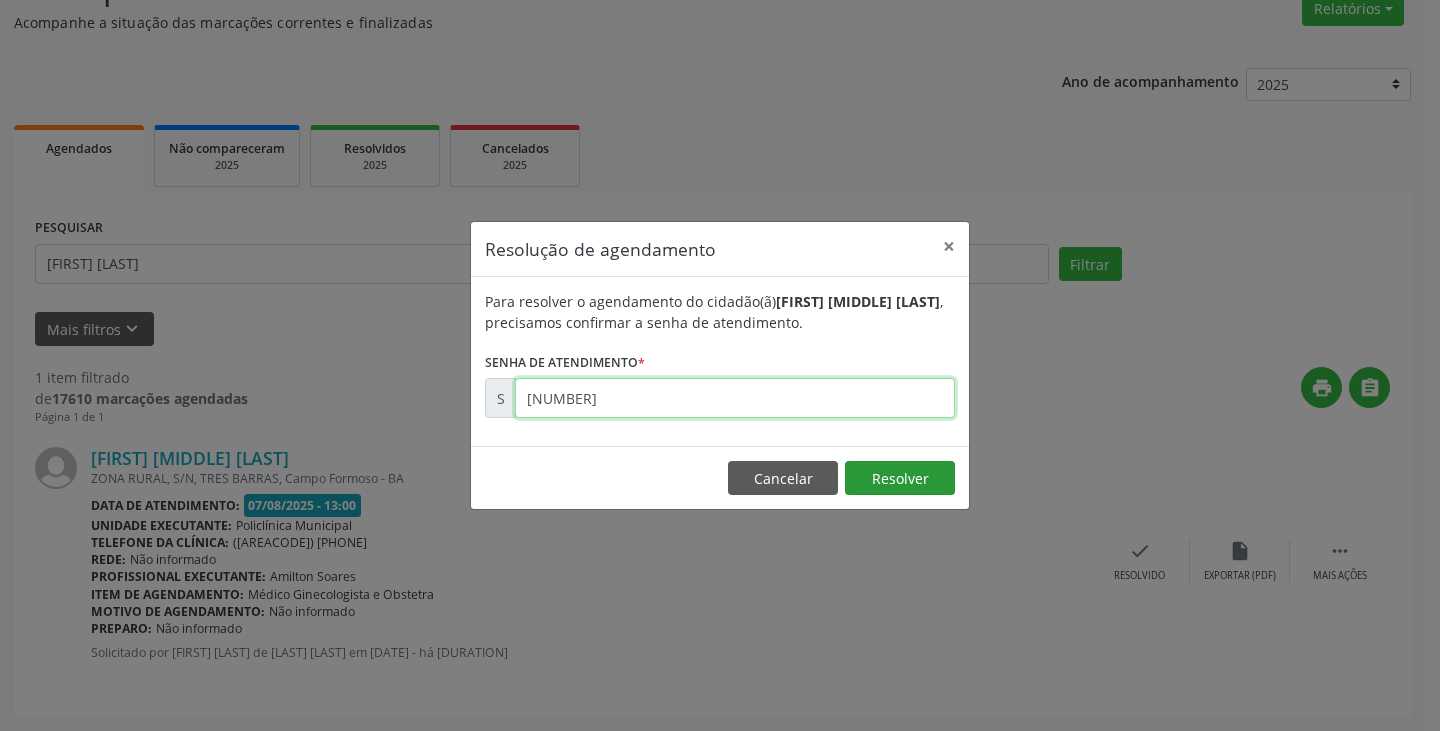 type on "[NUMBER]" 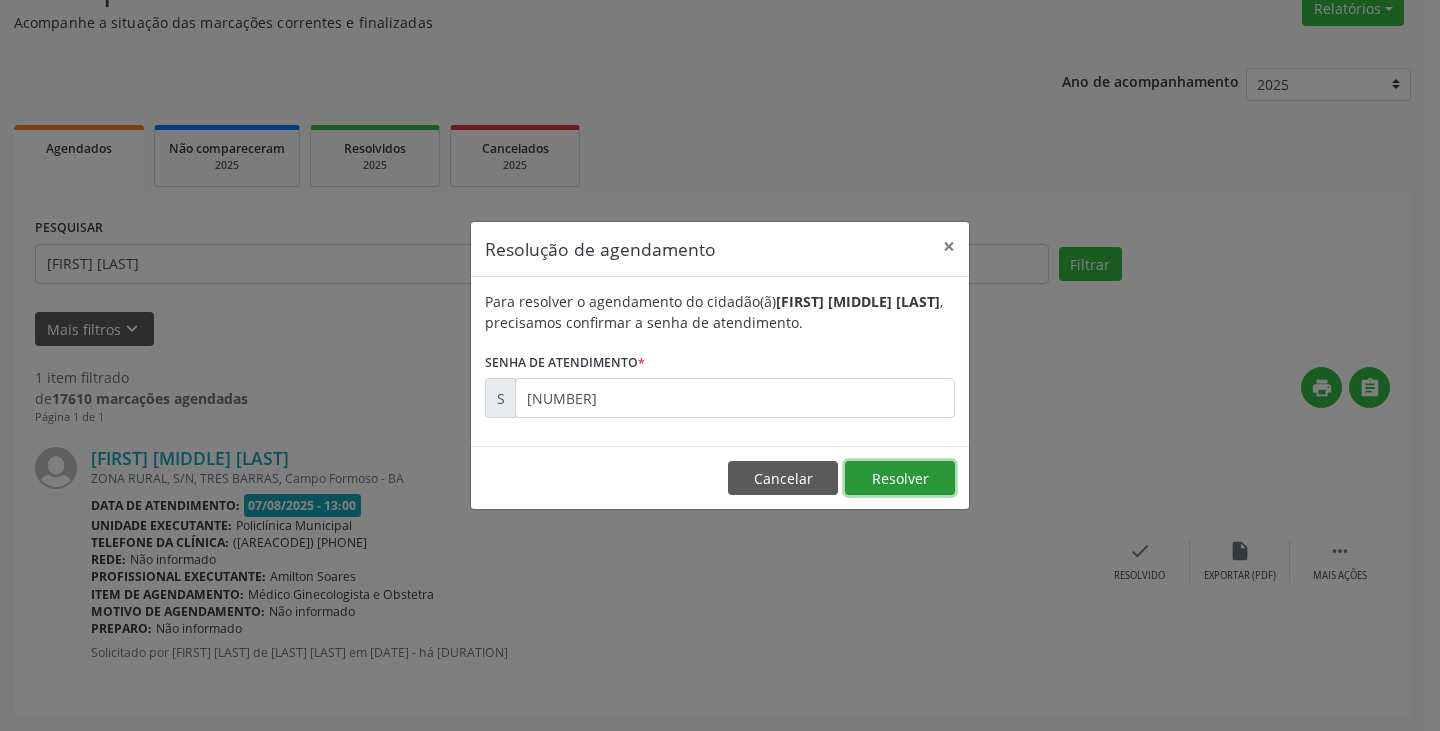 click on "Resolver" at bounding box center [900, 478] 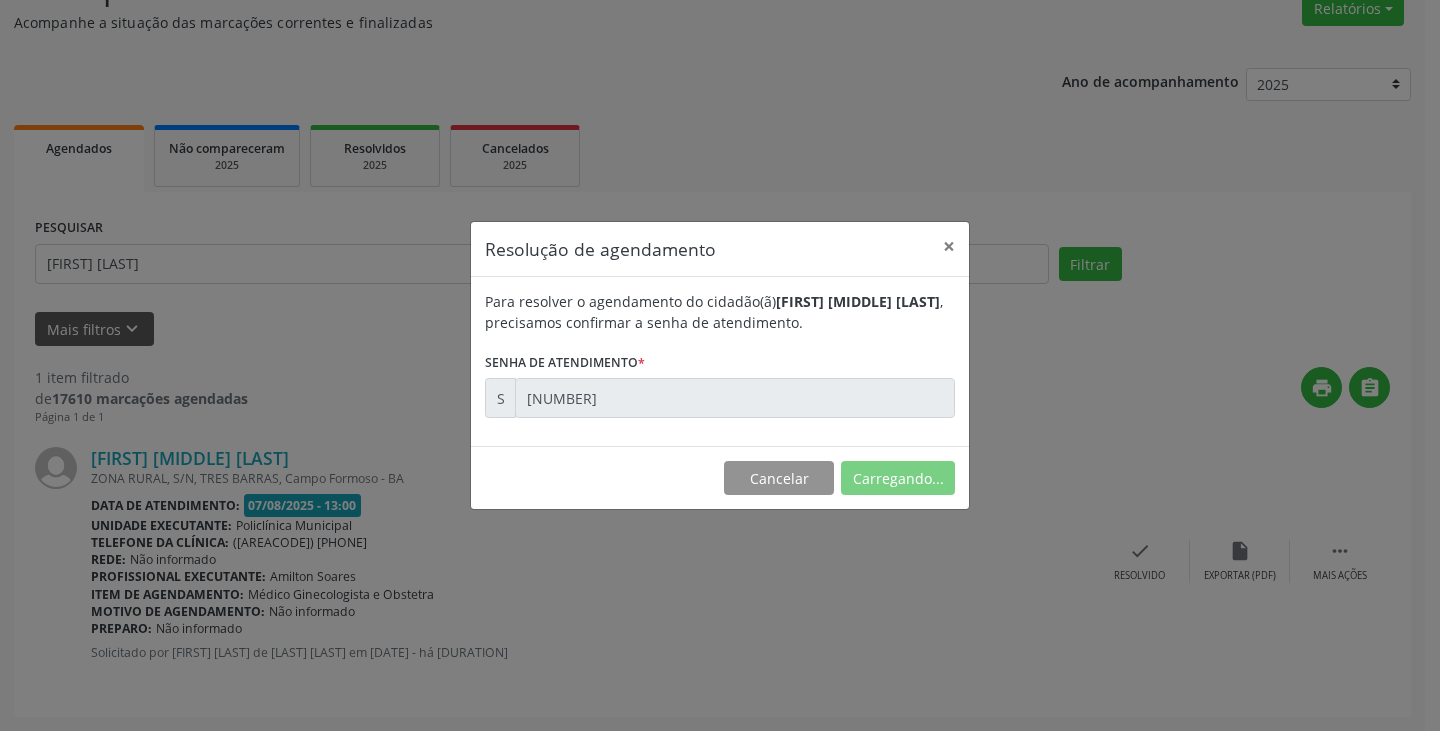 scroll, scrollTop: 0, scrollLeft: 0, axis: both 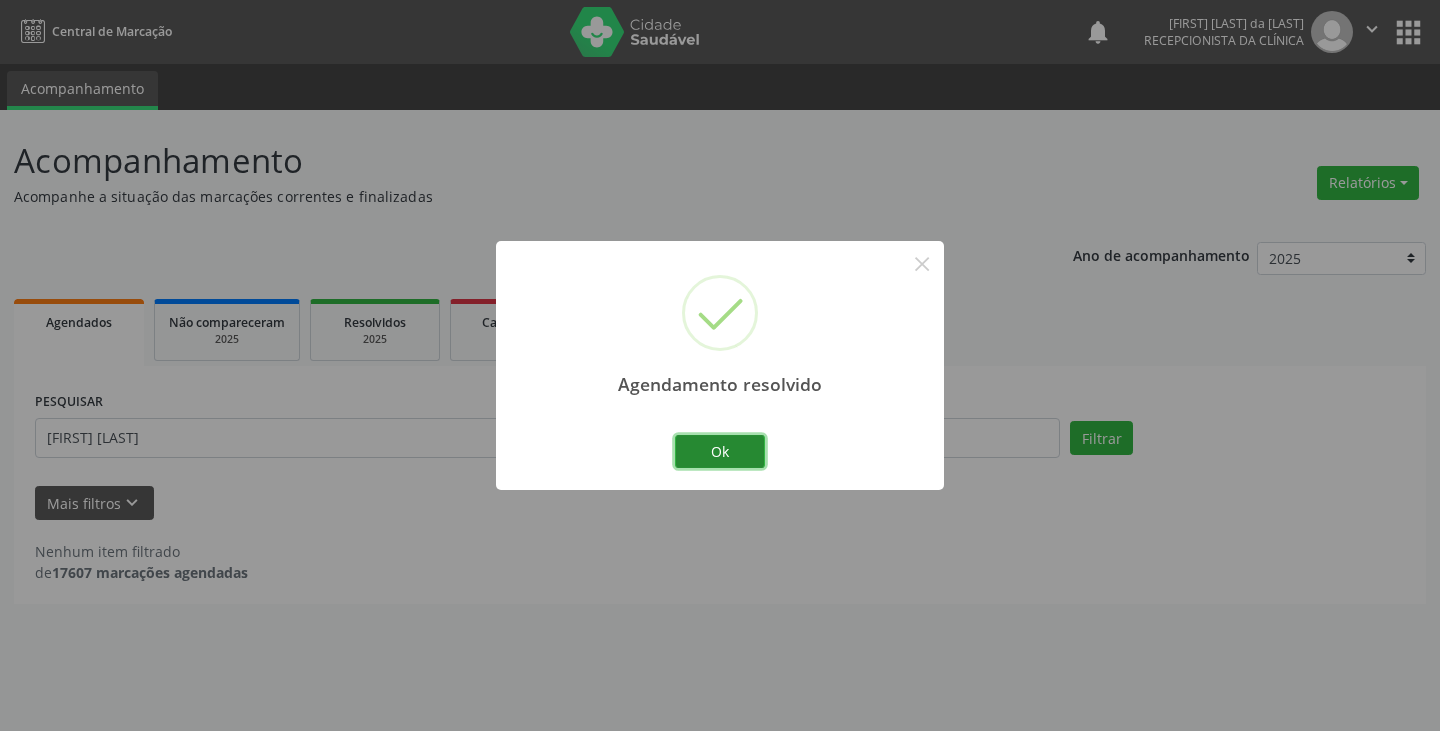 click on "Ok" at bounding box center (720, 452) 